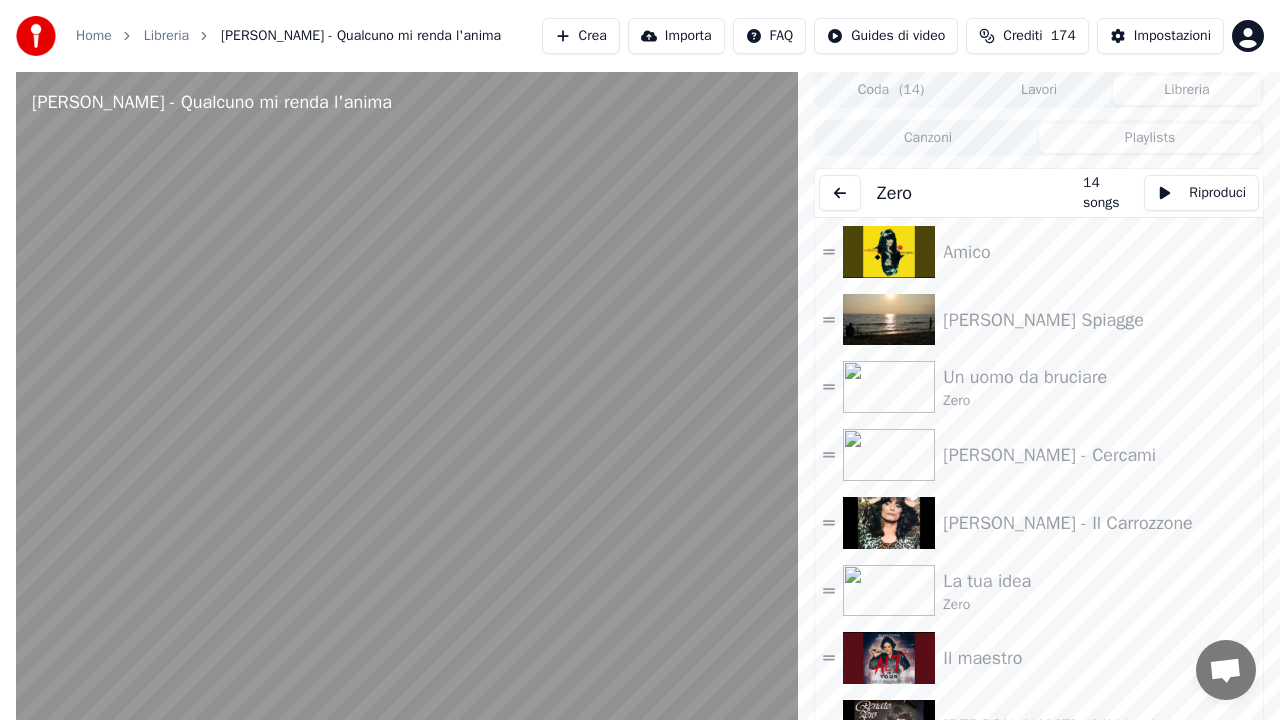 scroll, scrollTop: 0, scrollLeft: 0, axis: both 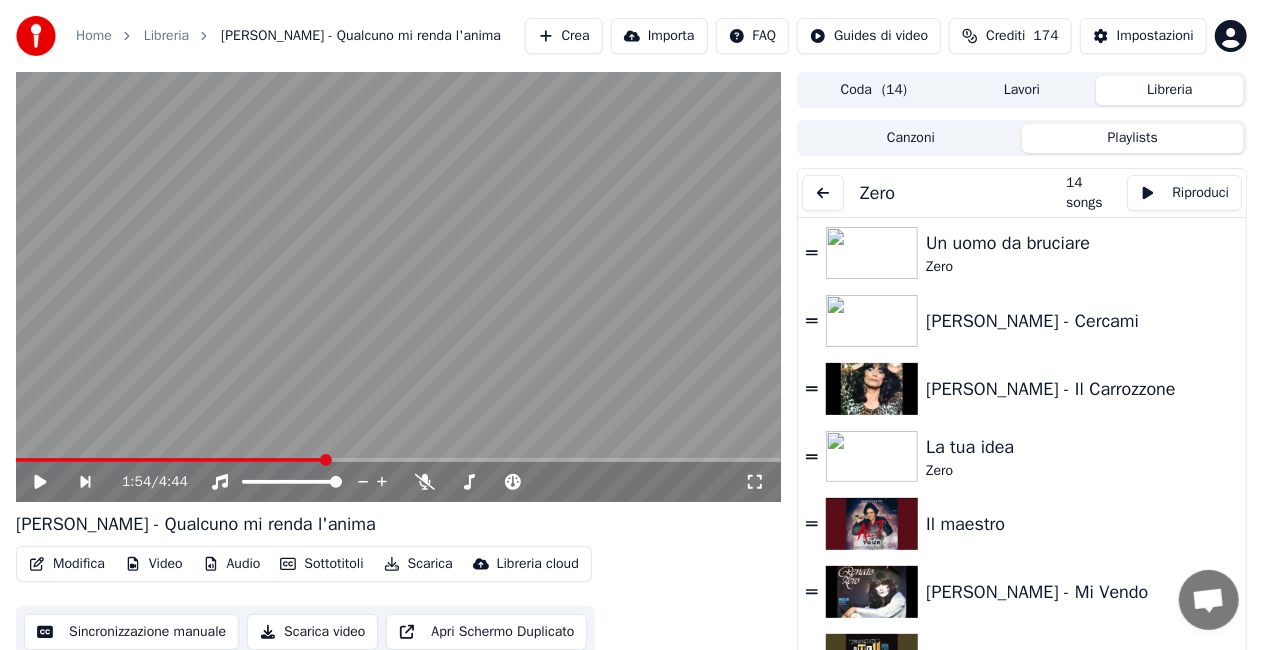 click 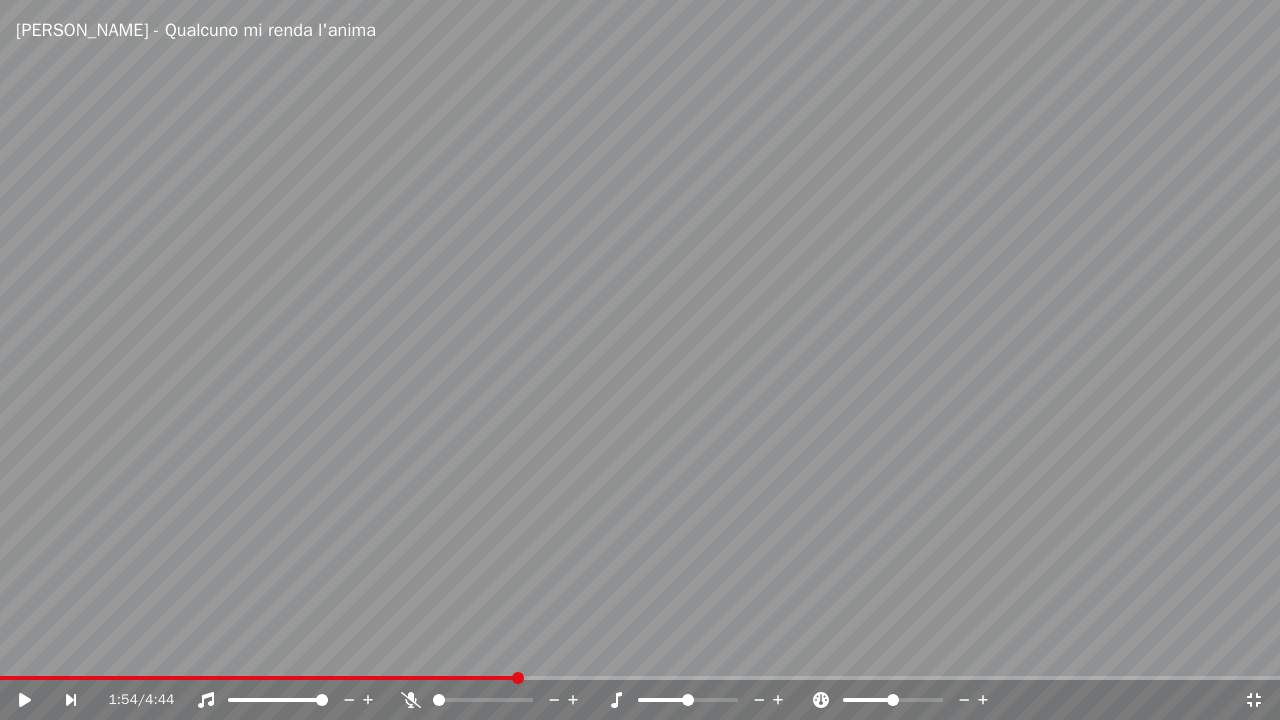 click on "1:54  /  4:44" at bounding box center (640, 700) 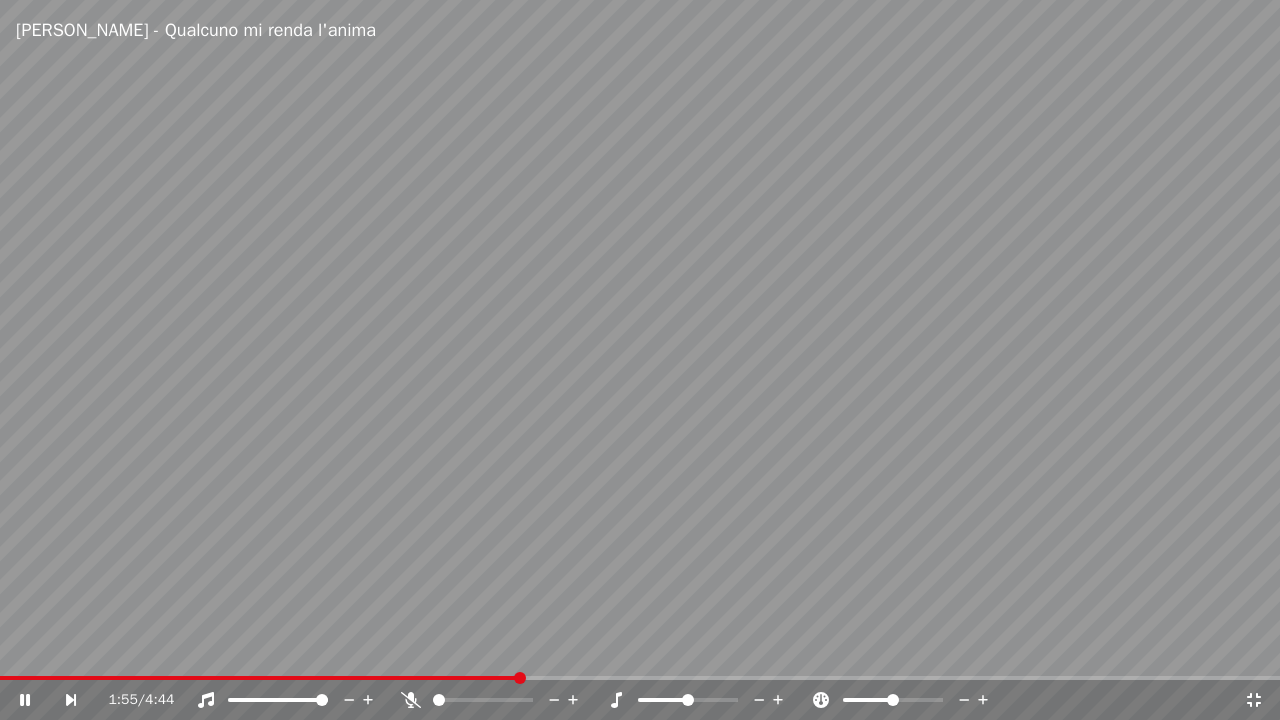 click on "1:55  /  4:44" at bounding box center [640, 700] 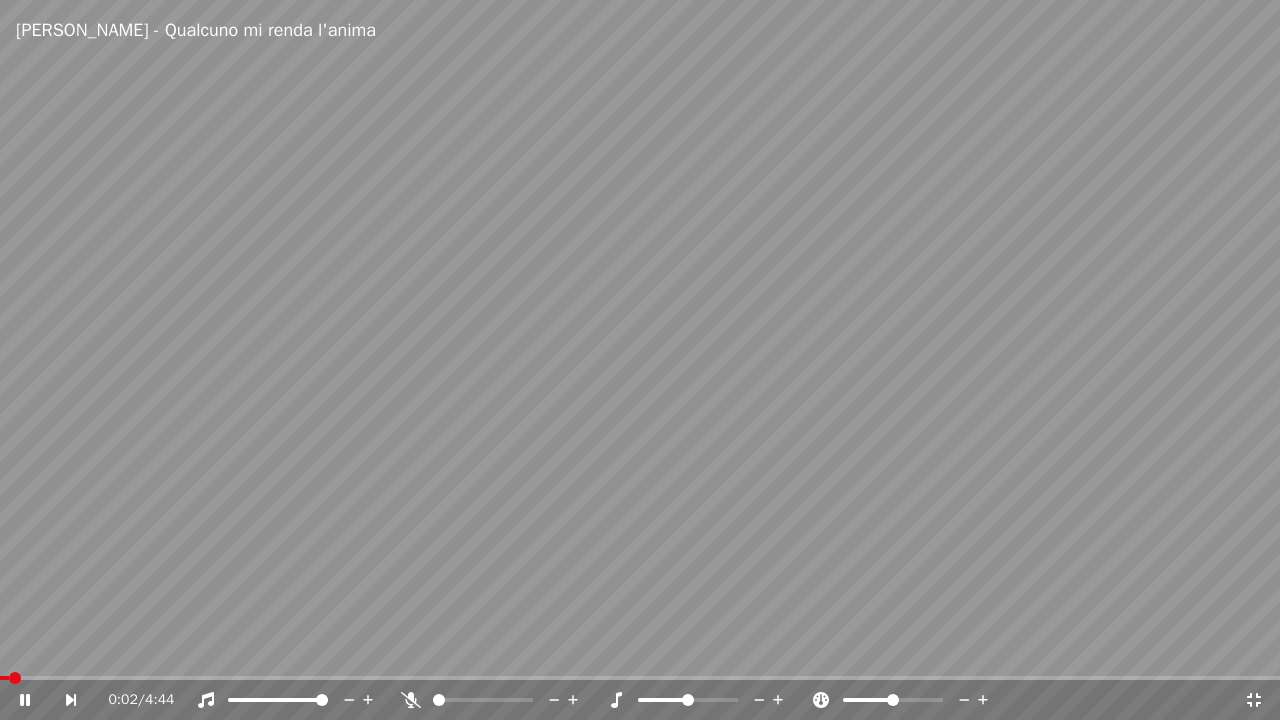 click at bounding box center (4, 678) 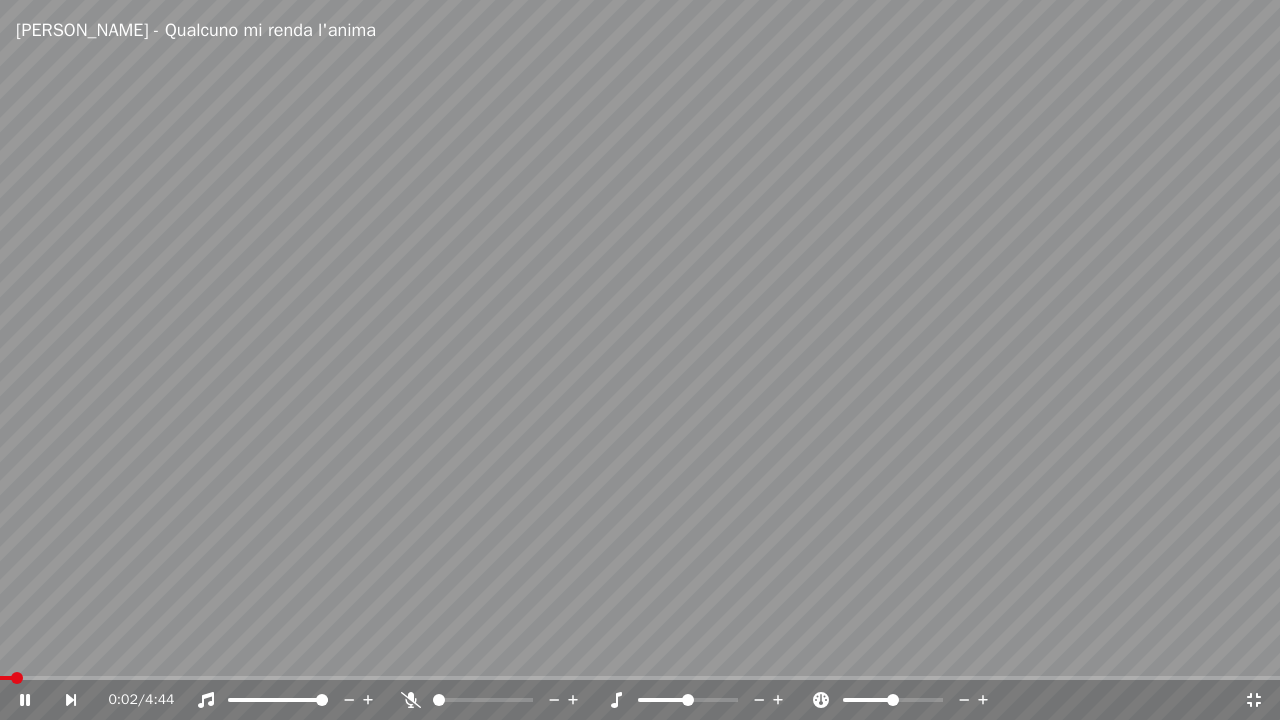 click on "0:02  /  4:44" at bounding box center [640, 700] 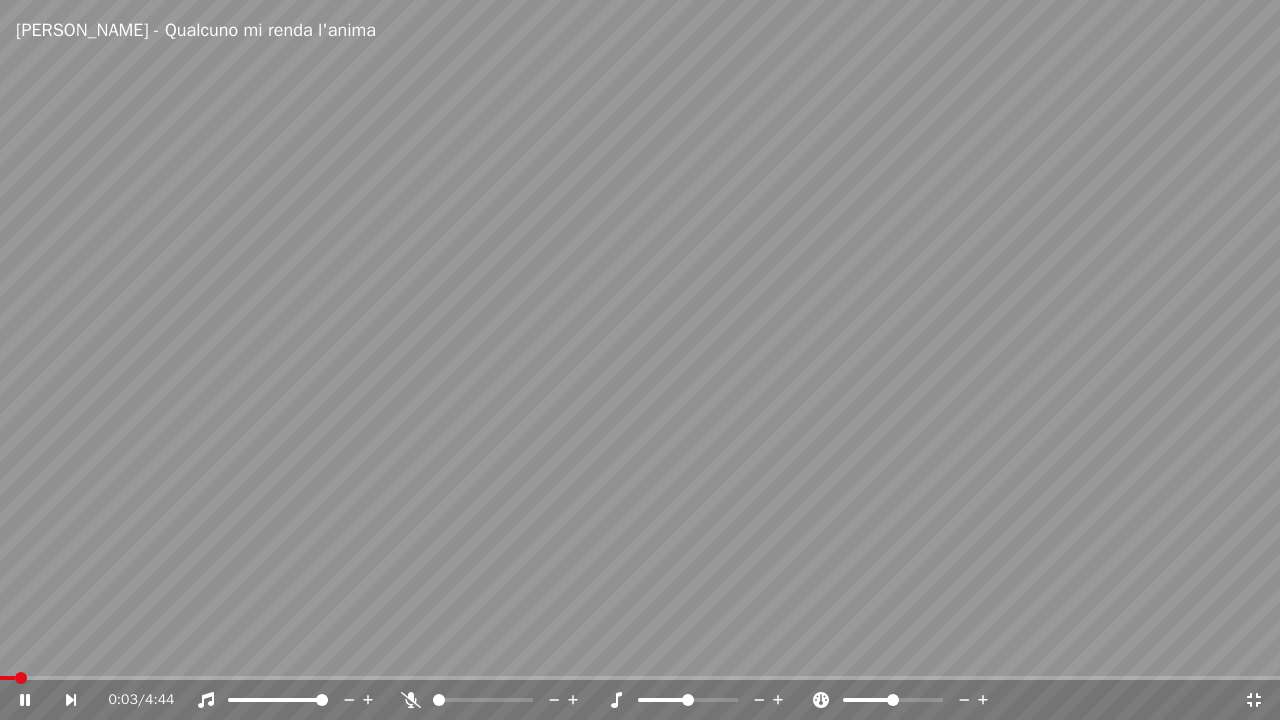 click 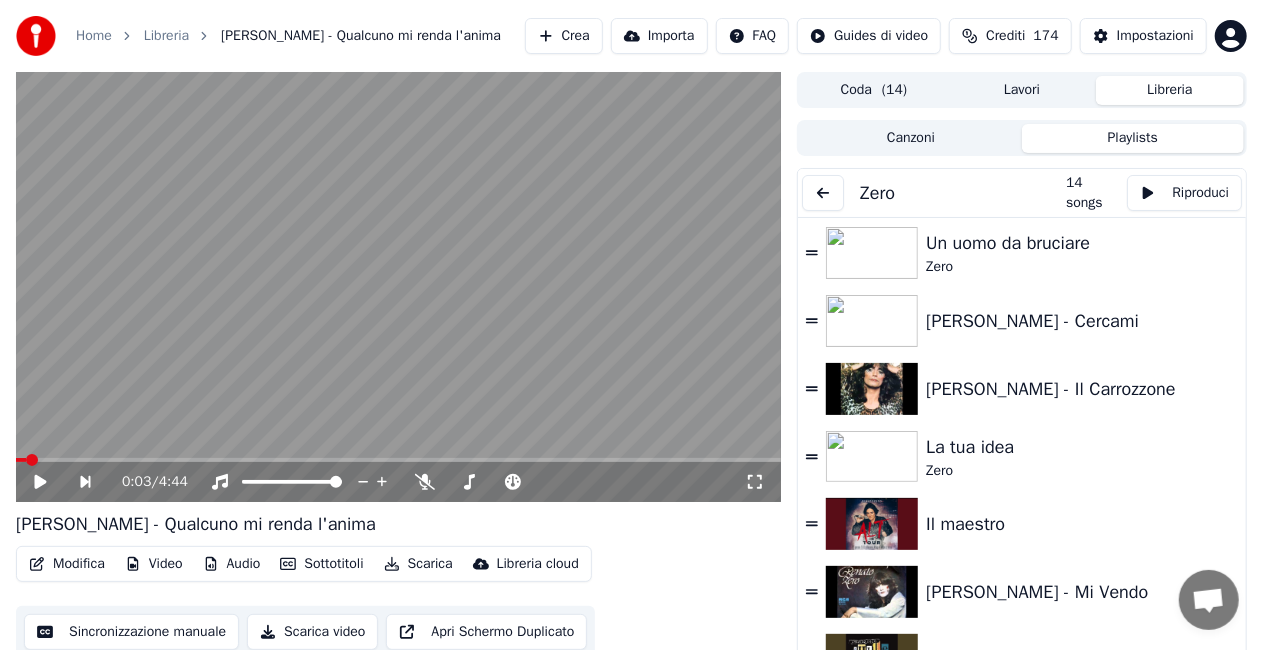 click on "Crea" at bounding box center [564, 36] 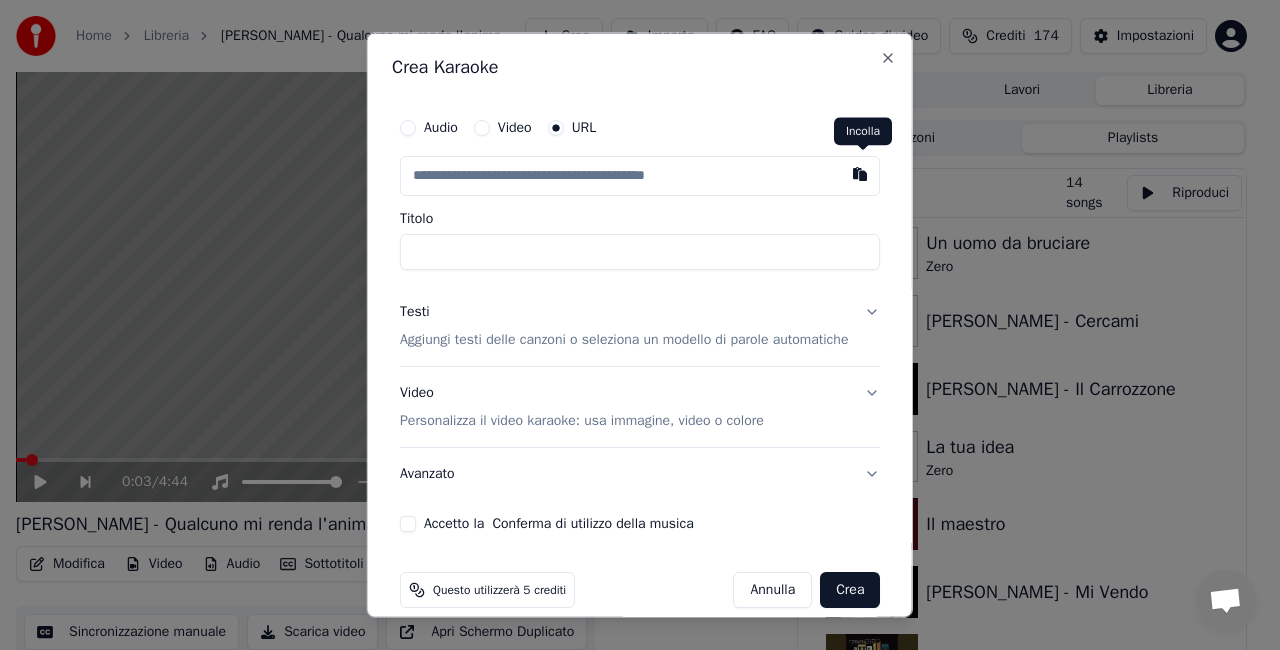 click at bounding box center [860, 174] 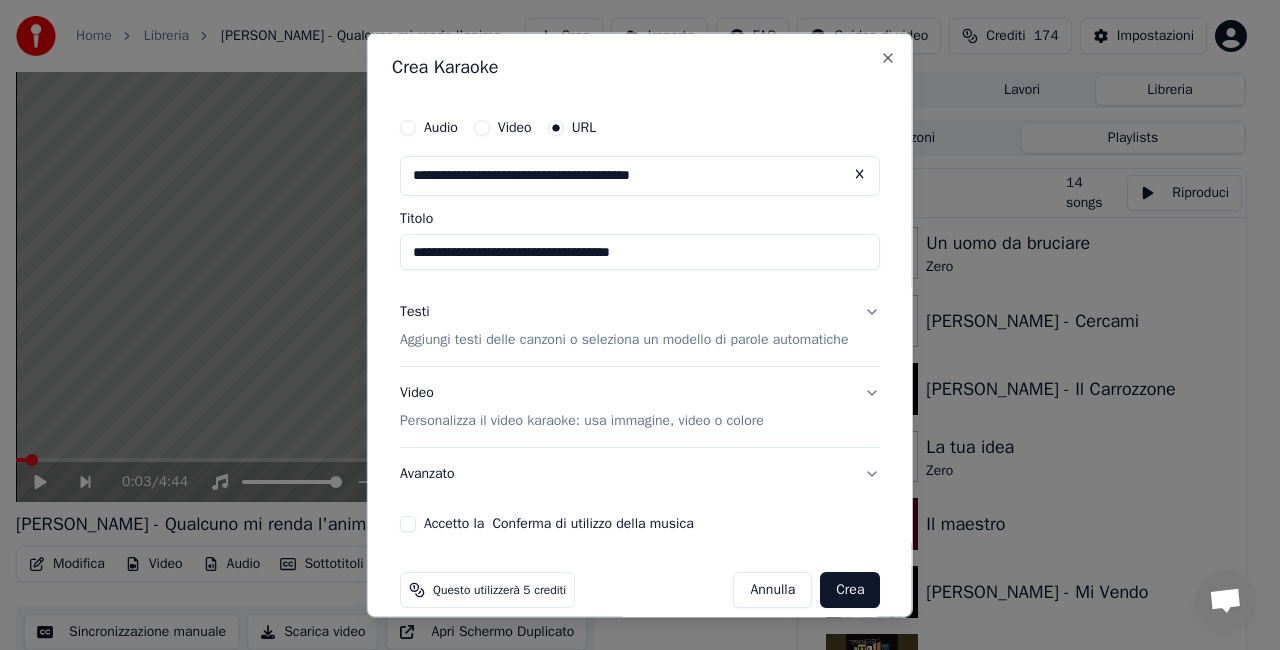 drag, startPoint x: 440, startPoint y: 250, endPoint x: 301, endPoint y: 279, distance: 141.99295 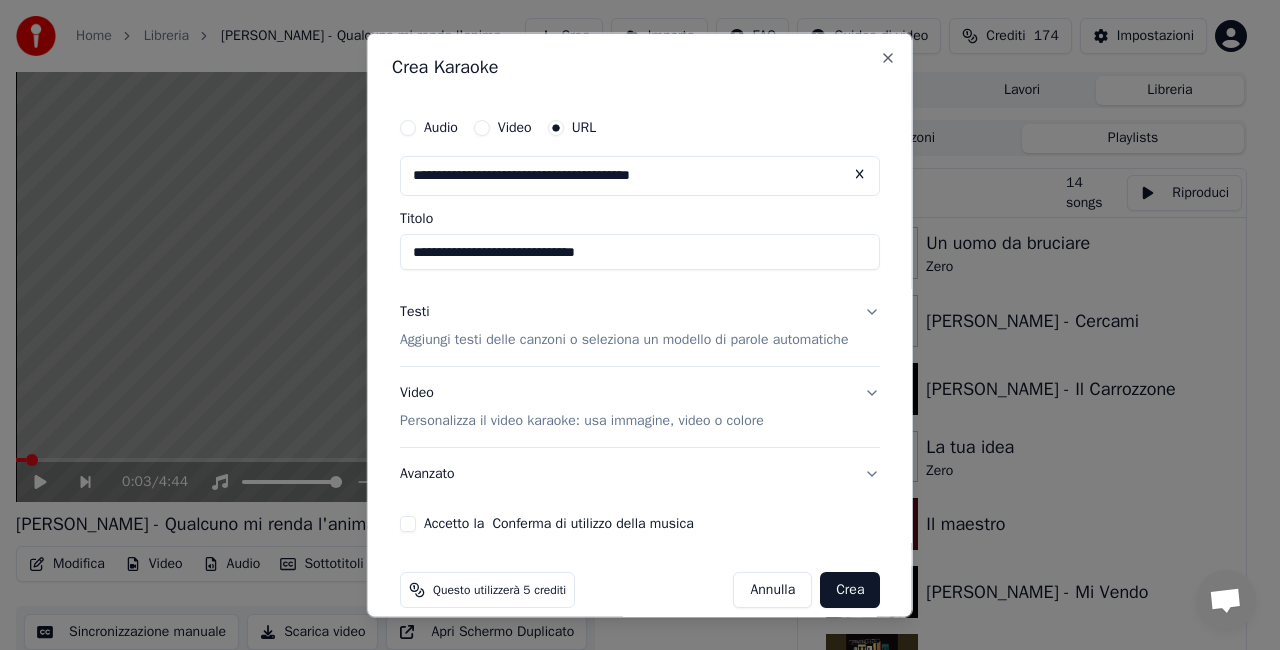 type on "**********" 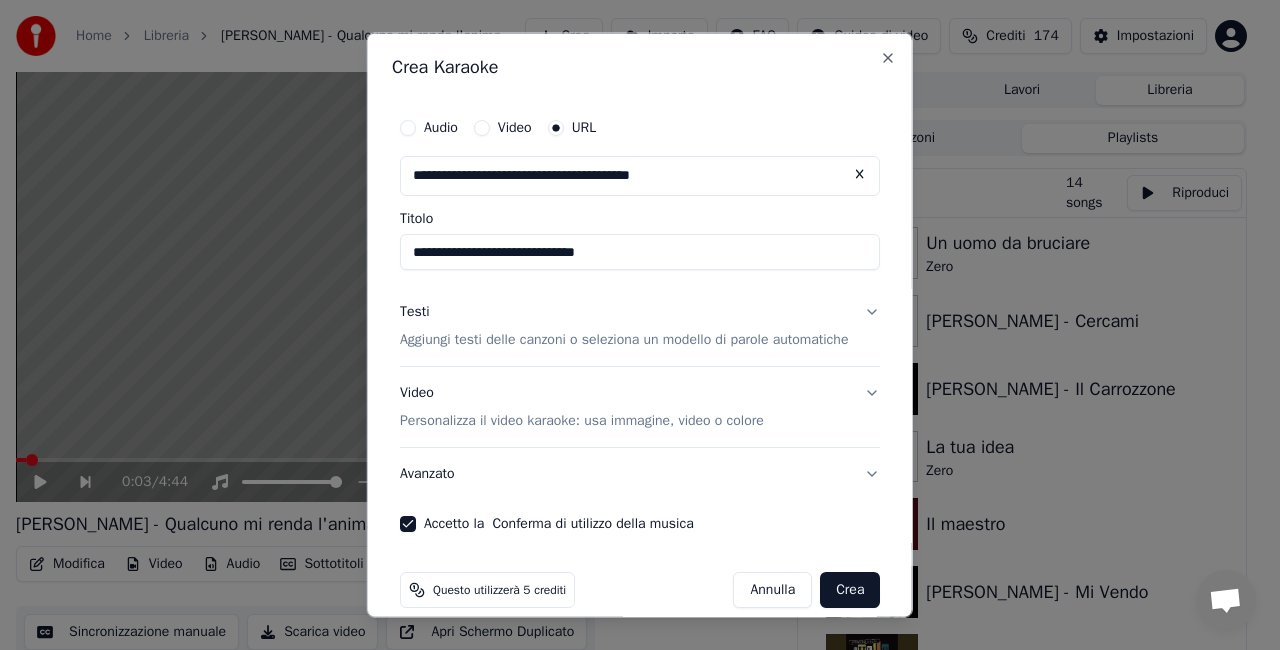 scroll, scrollTop: 21, scrollLeft: 0, axis: vertical 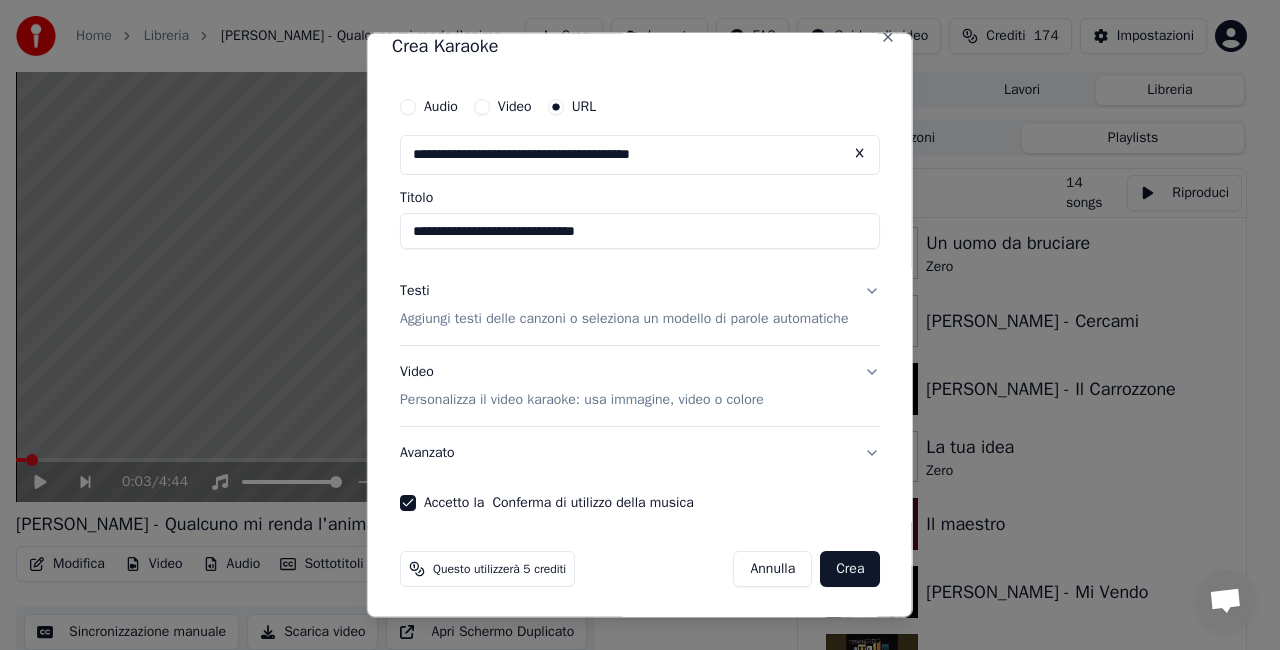 click on "Crea" at bounding box center (850, 568) 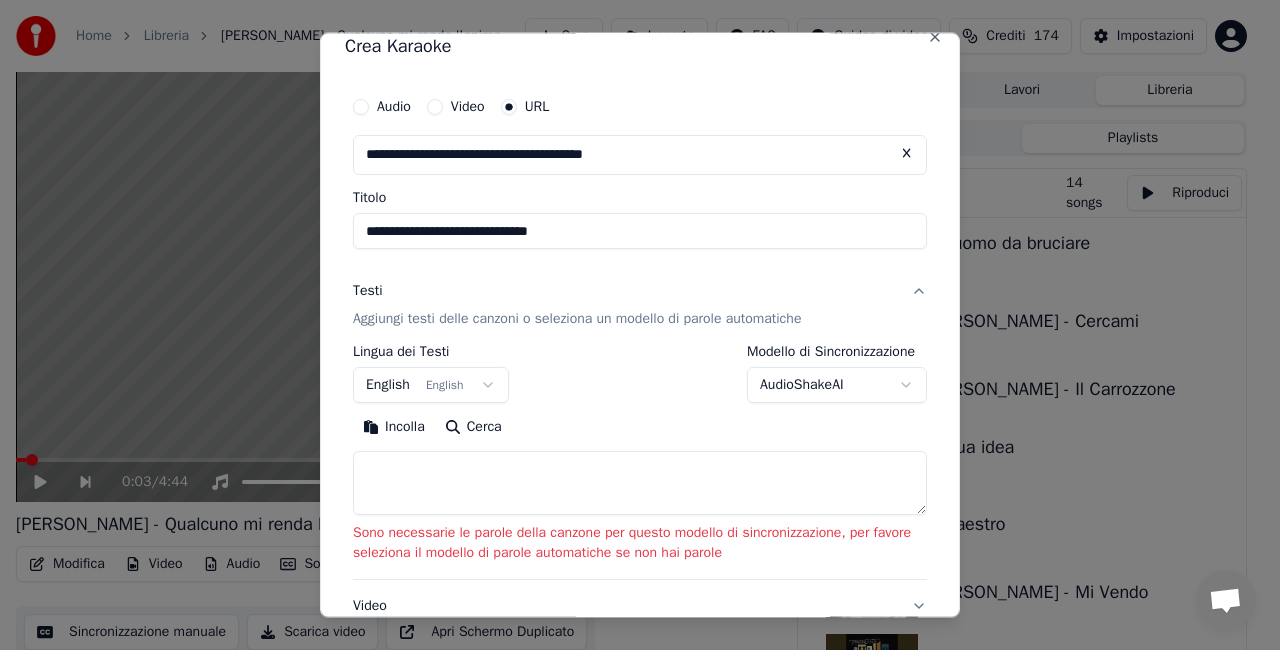 click on "English English" at bounding box center (431, 384) 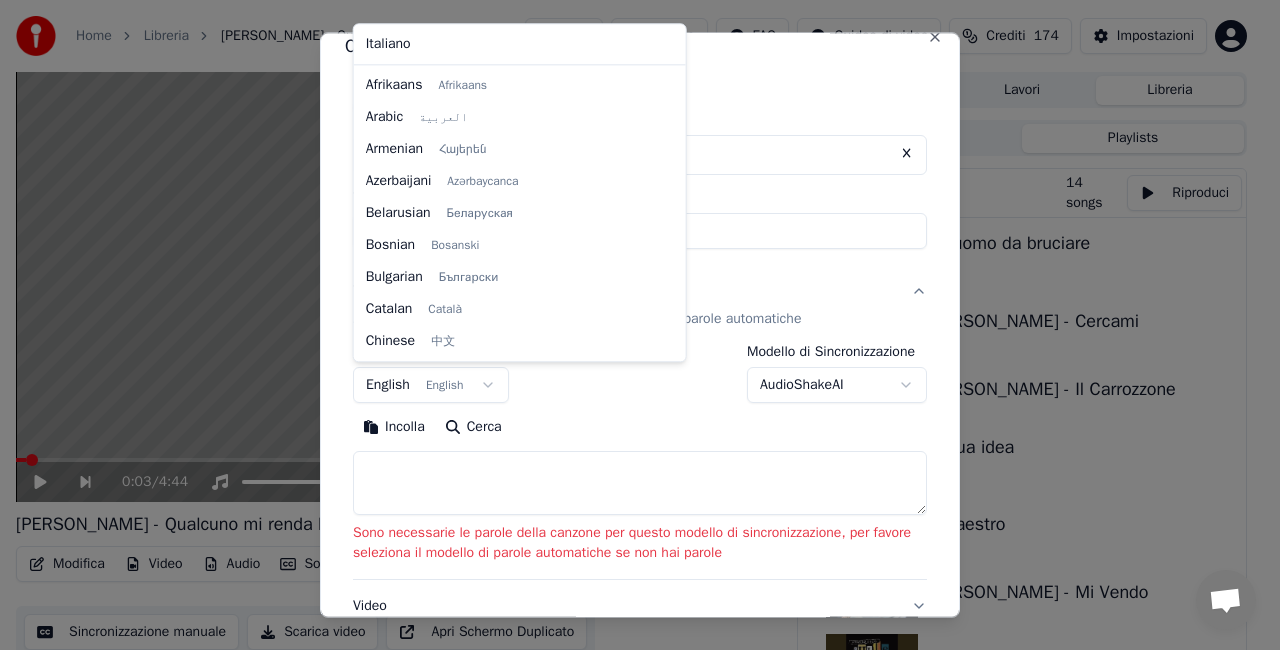 scroll, scrollTop: 160, scrollLeft: 0, axis: vertical 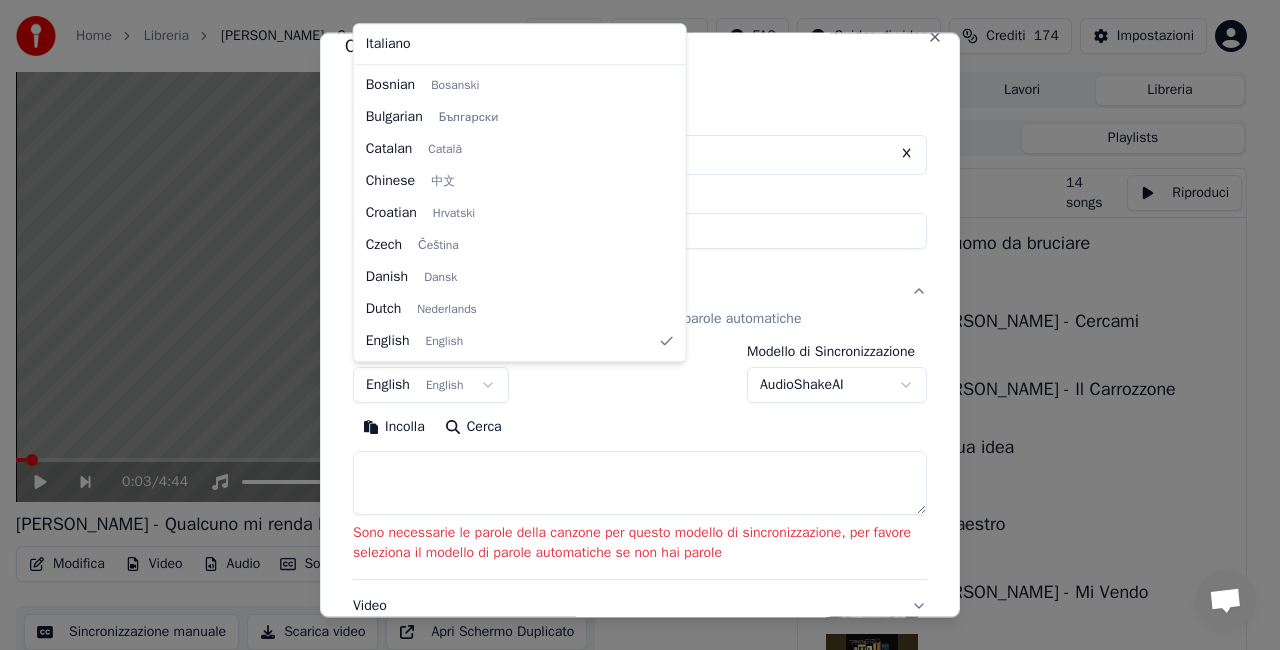 select on "**" 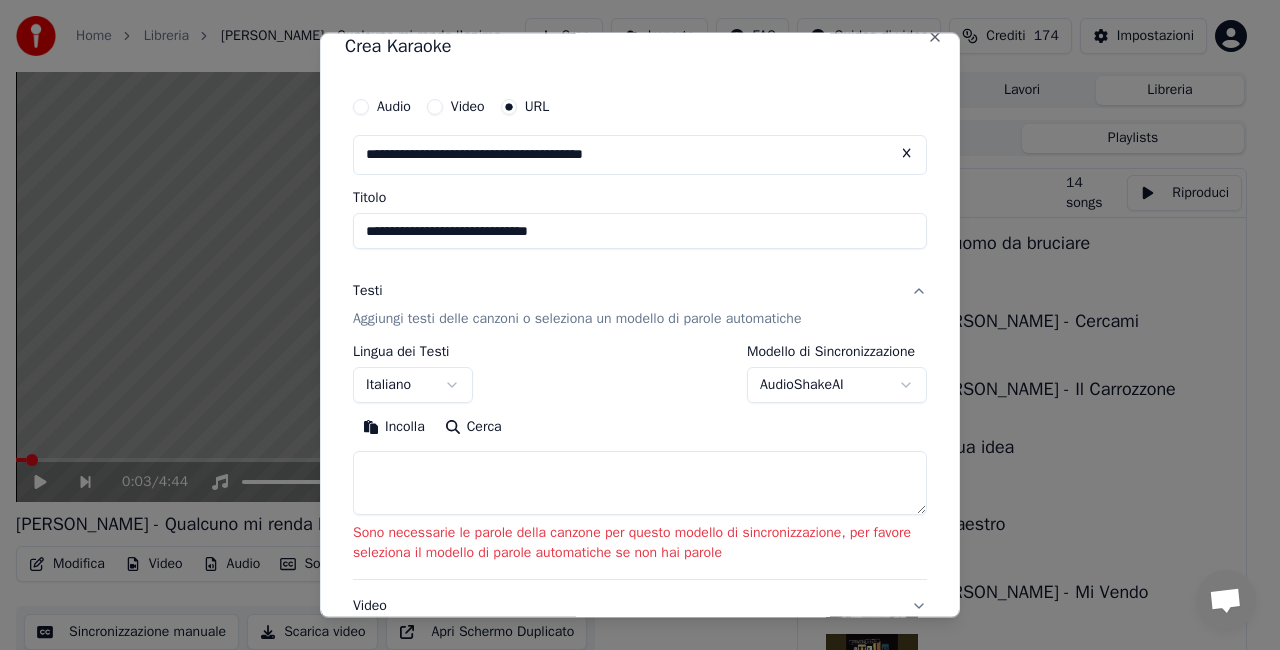 click on "**********" at bounding box center [631, 325] 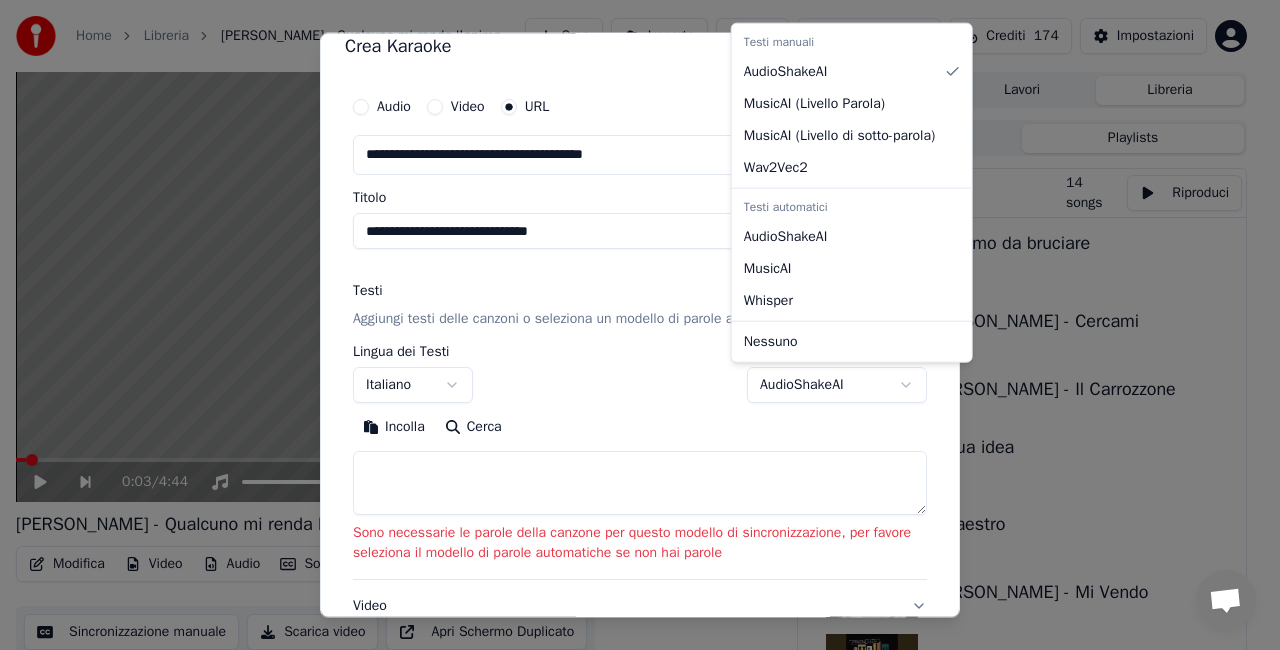 select on "**********" 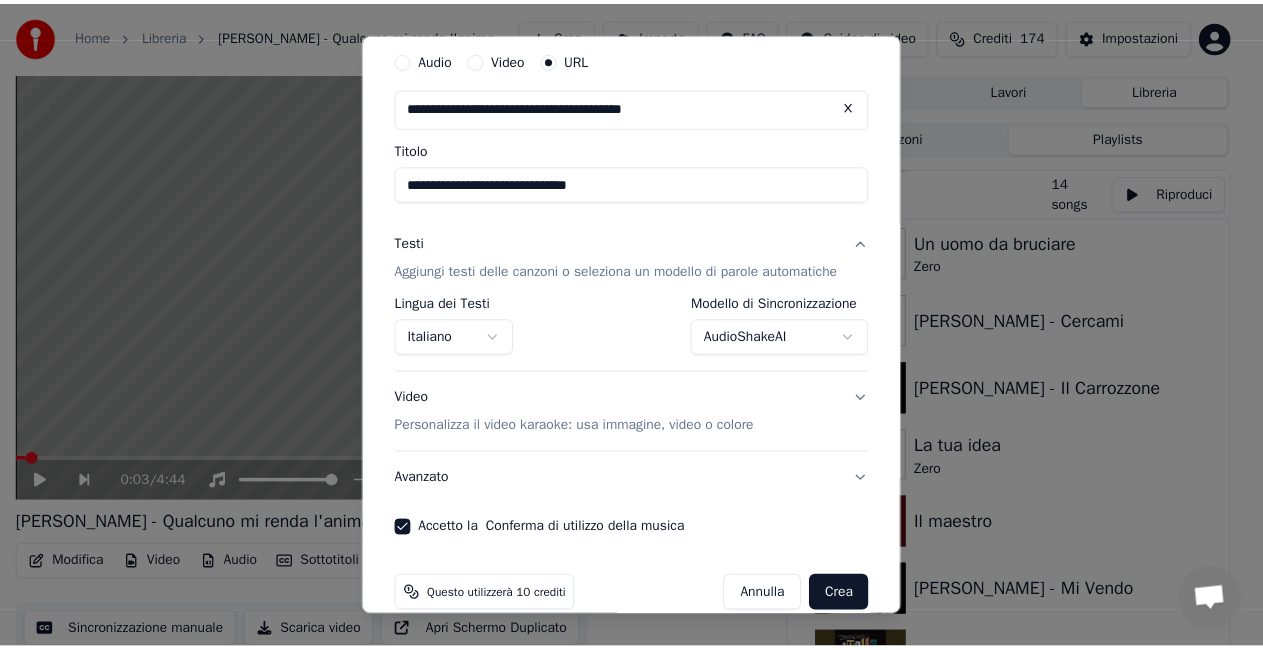 scroll, scrollTop: 95, scrollLeft: 0, axis: vertical 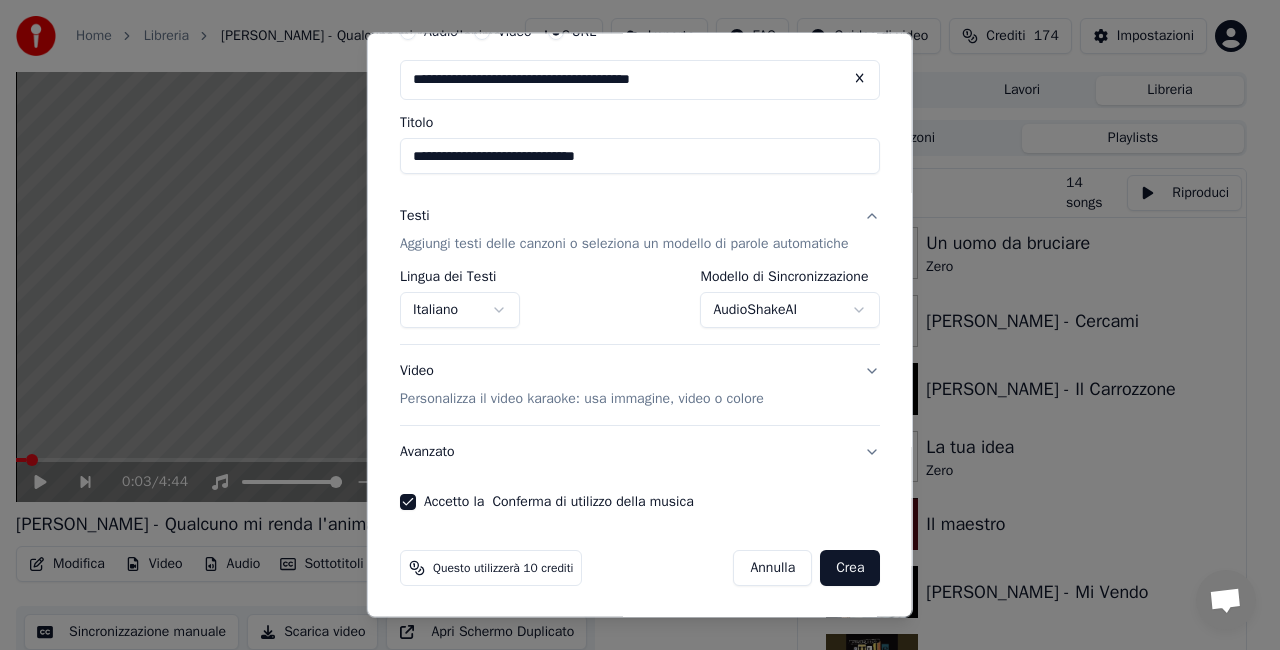 drag, startPoint x: 848, startPoint y: 578, endPoint x: 870, endPoint y: 554, distance: 32.55764 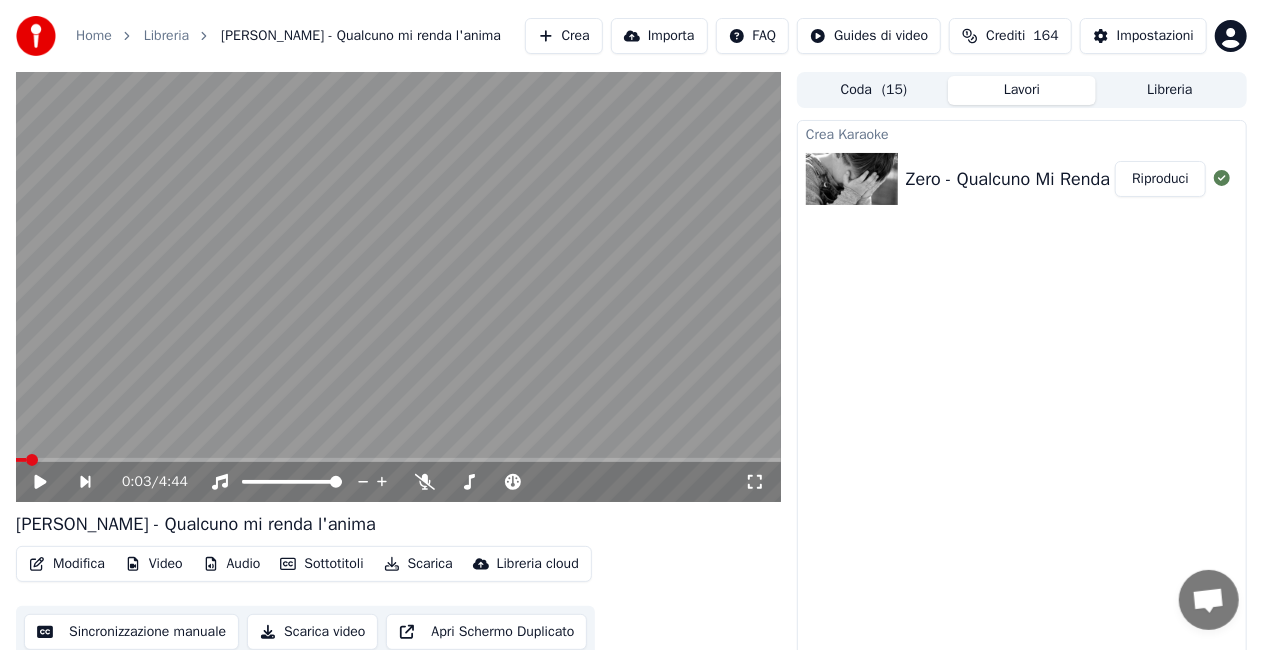 click 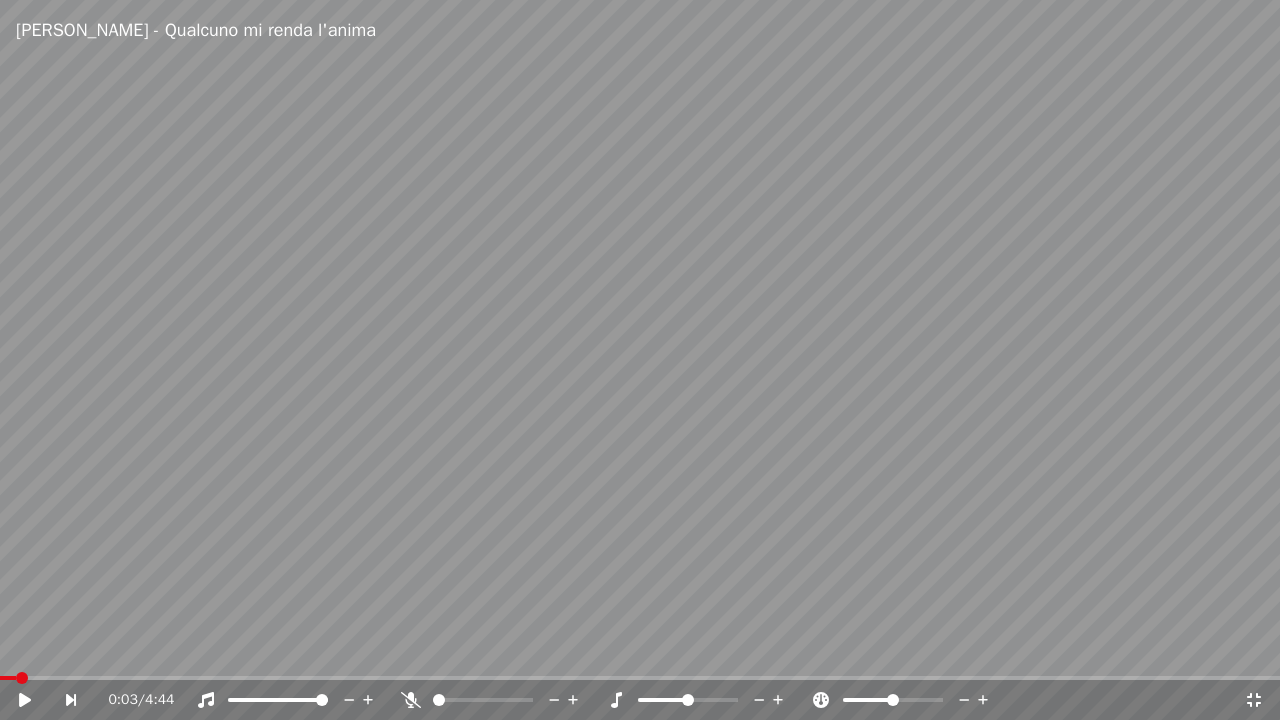 click 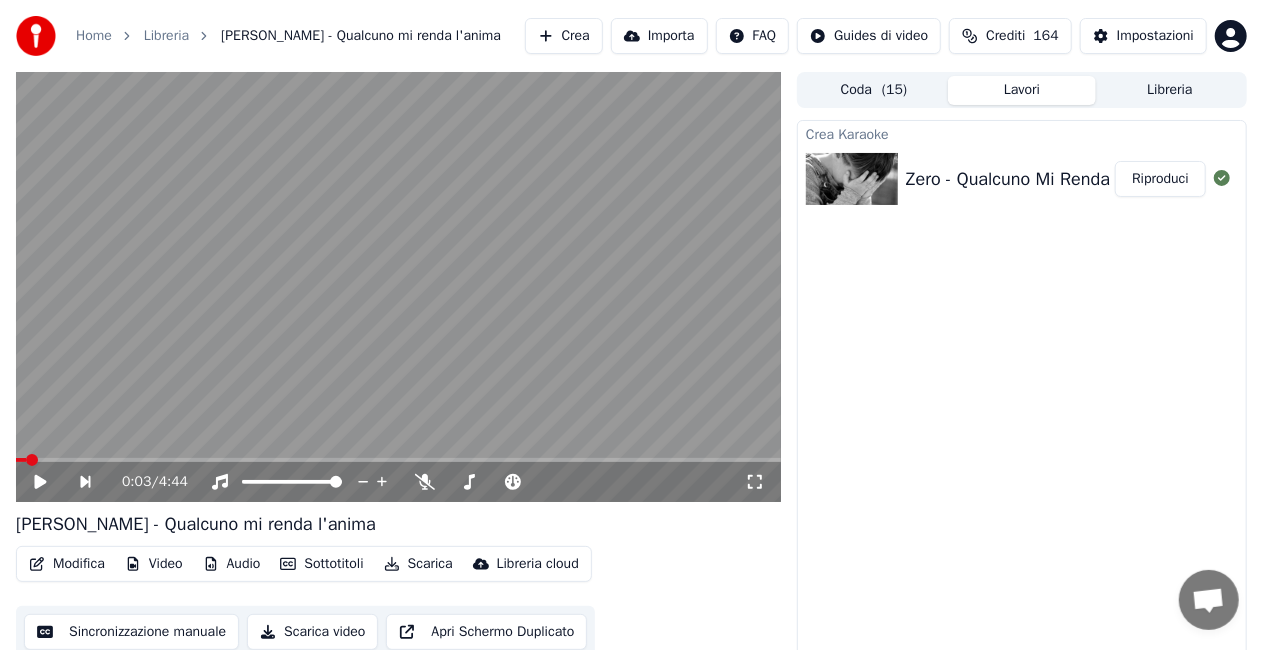 click on "Zero - Qualcuno Mi Renda L'Anima Riproduci" at bounding box center (1022, 179) 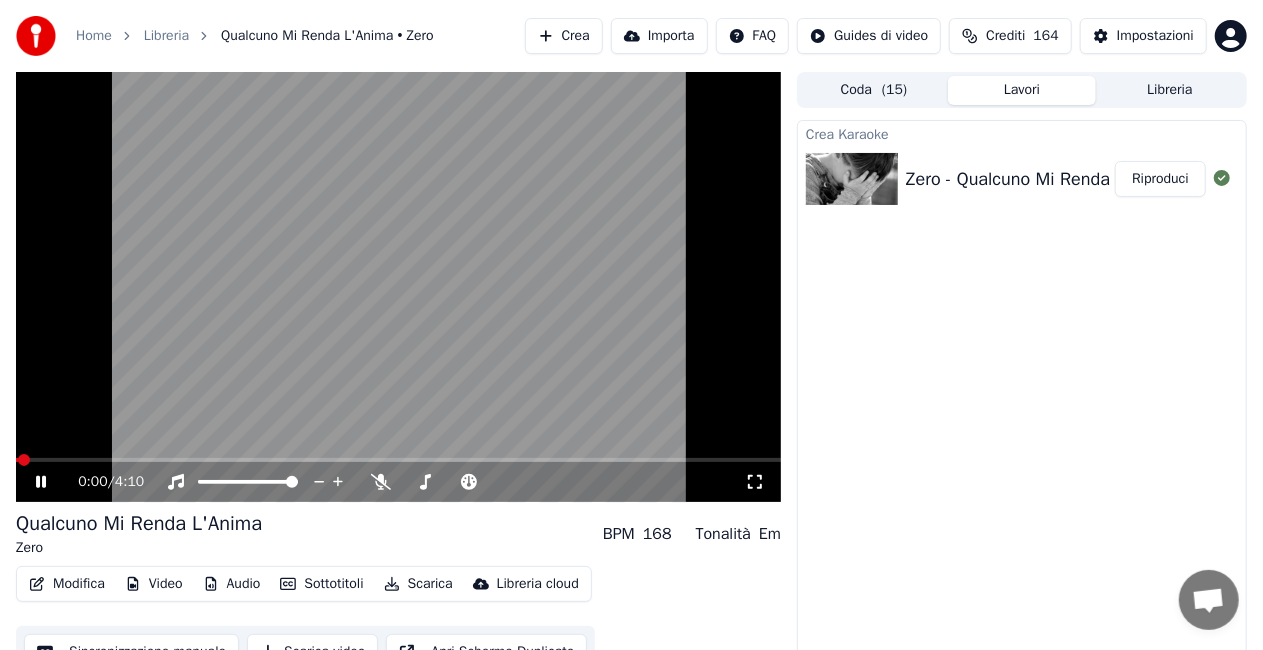 drag, startPoint x: 751, startPoint y: 488, endPoint x: 752, endPoint y: 510, distance: 22.022715 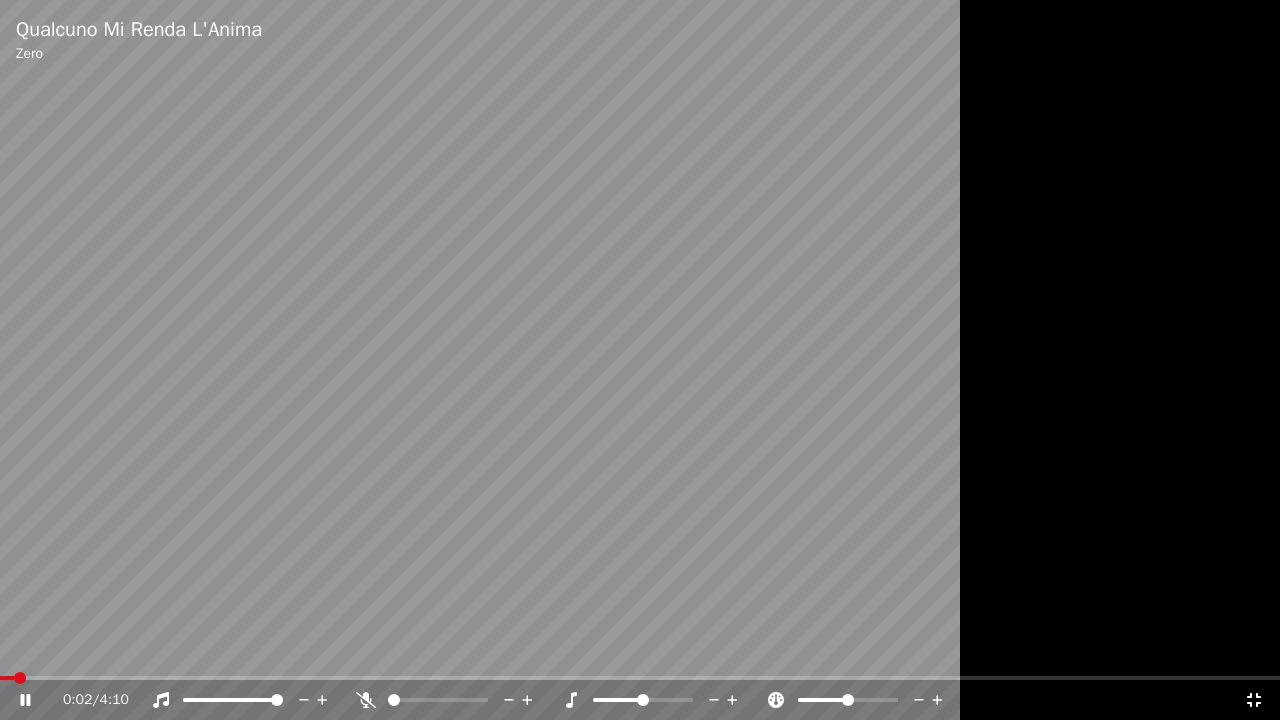 click 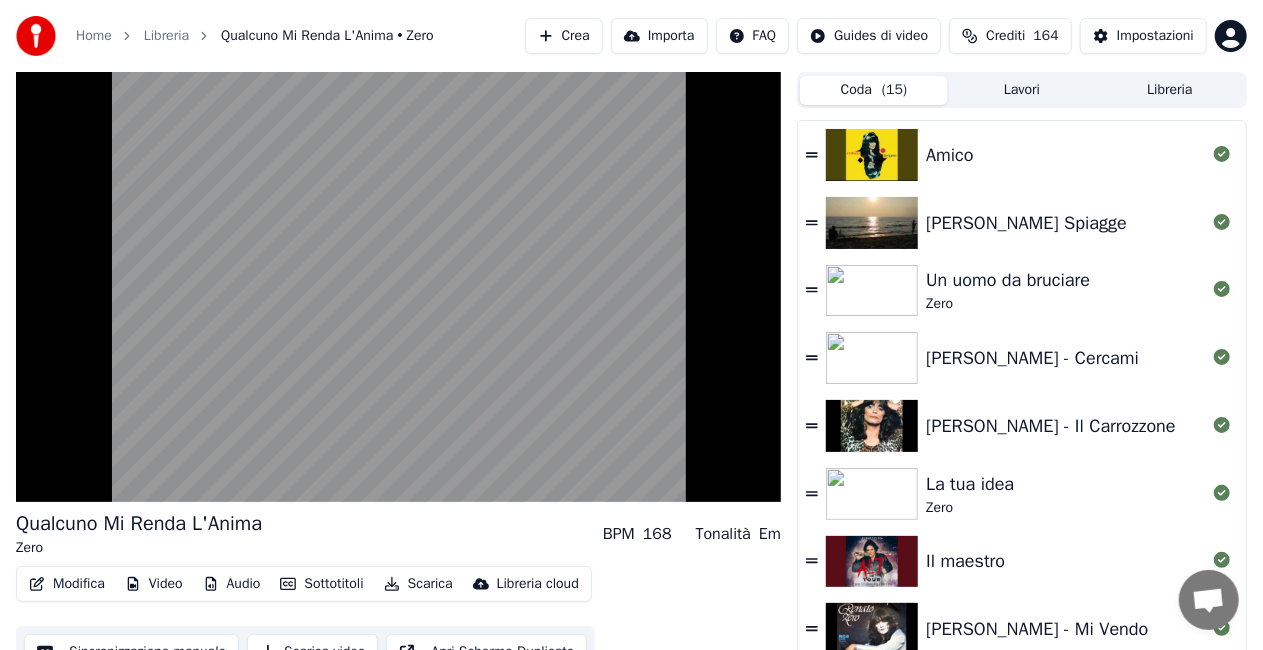 click on "Coda ( 15 )" at bounding box center (874, 90) 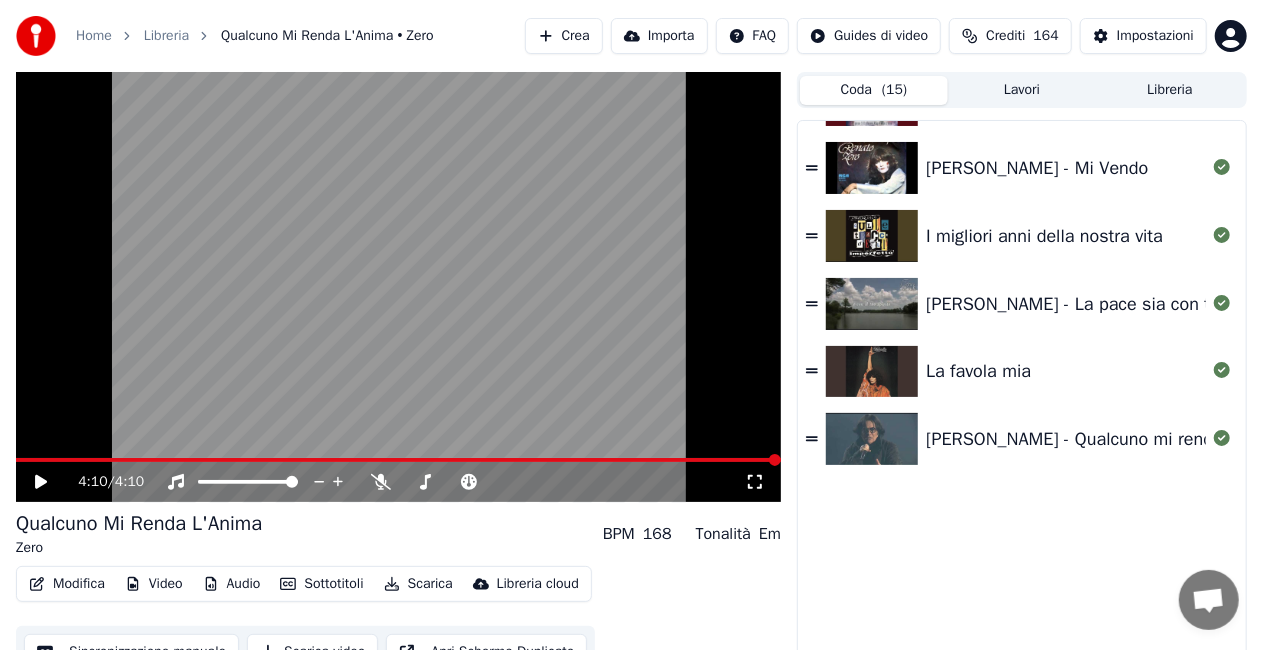 scroll, scrollTop: 466, scrollLeft: 0, axis: vertical 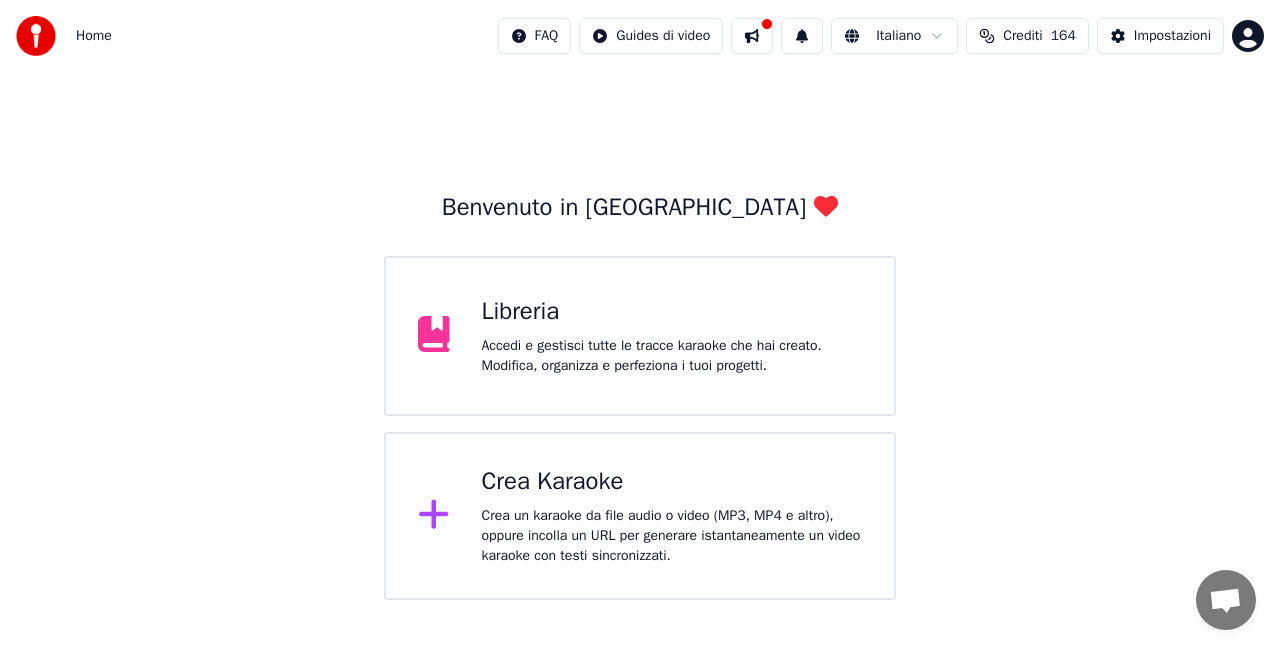 click at bounding box center (442, 336) 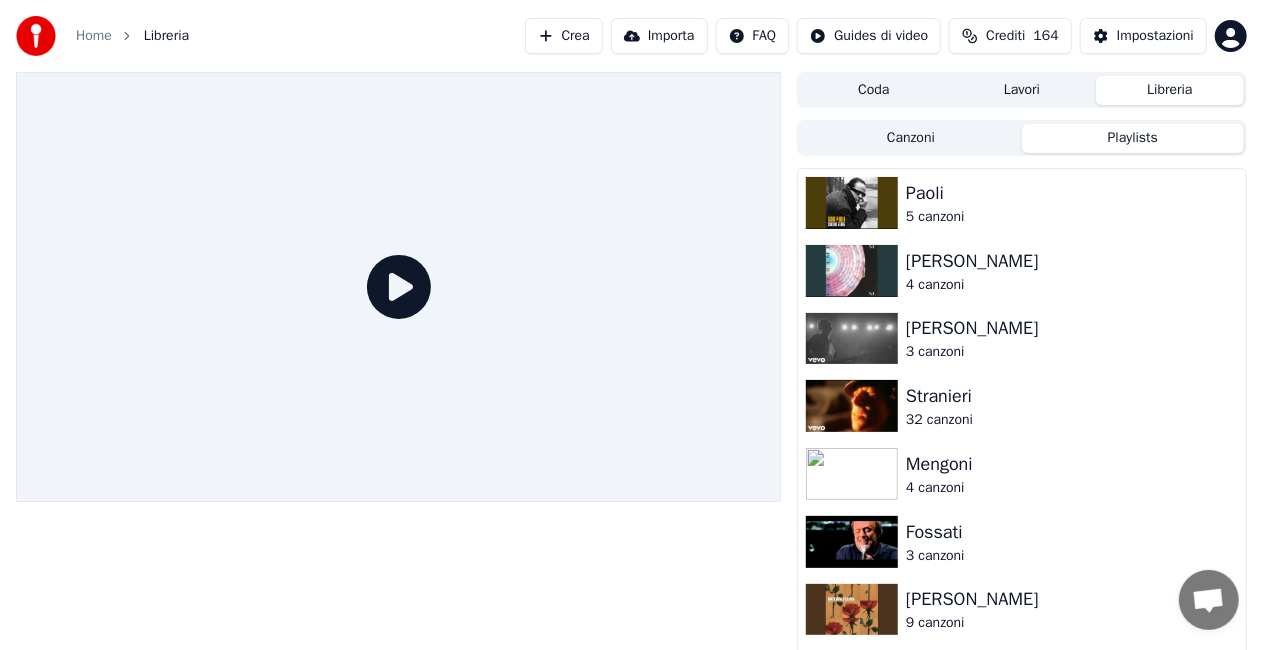 click on "Playlists" at bounding box center (1133, 138) 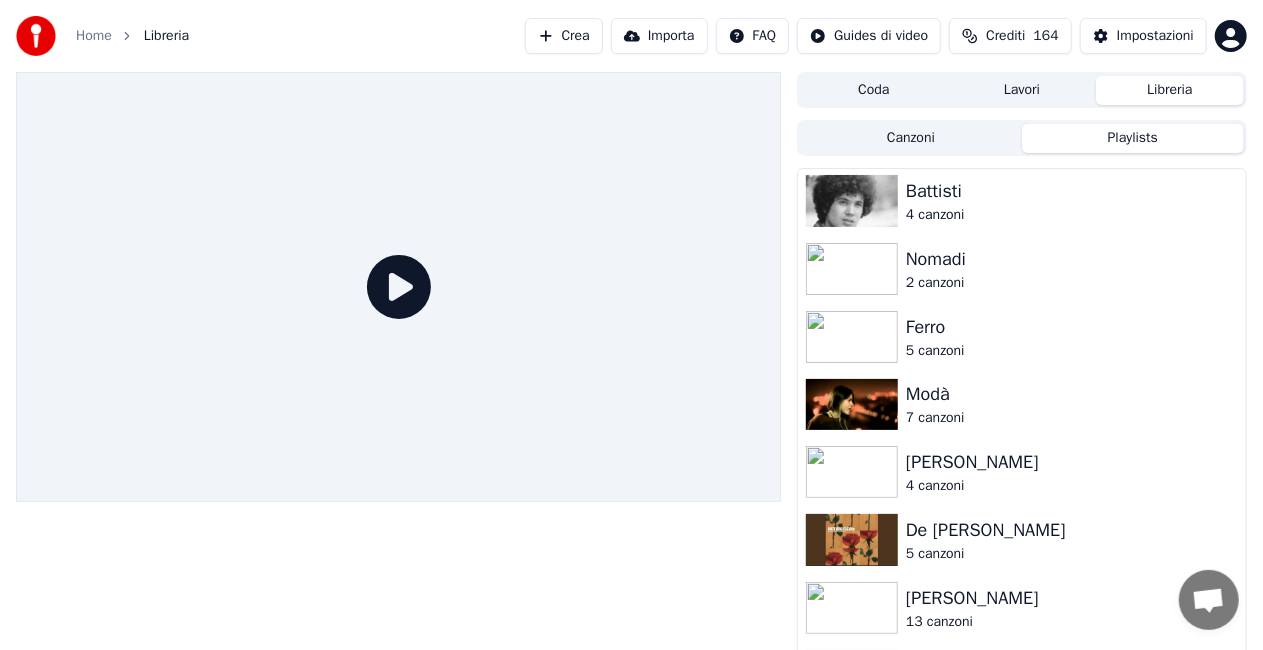 scroll, scrollTop: 2191, scrollLeft: 0, axis: vertical 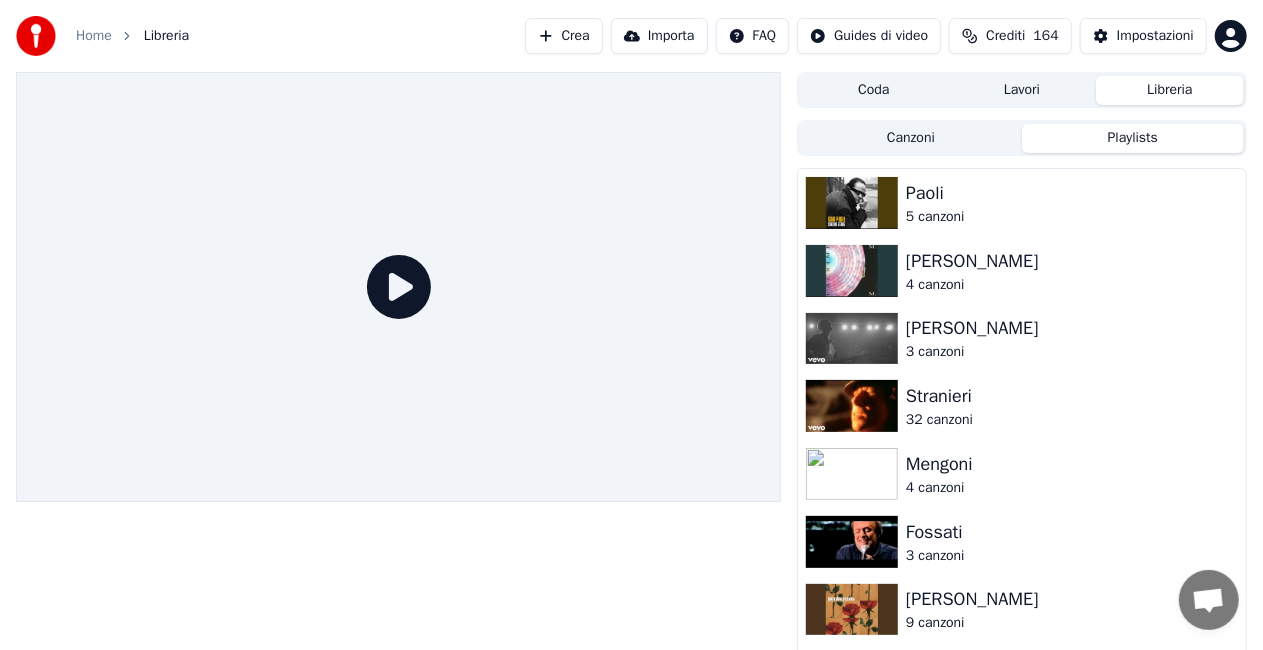 click on "Canzoni Playlists" at bounding box center (1022, 138) 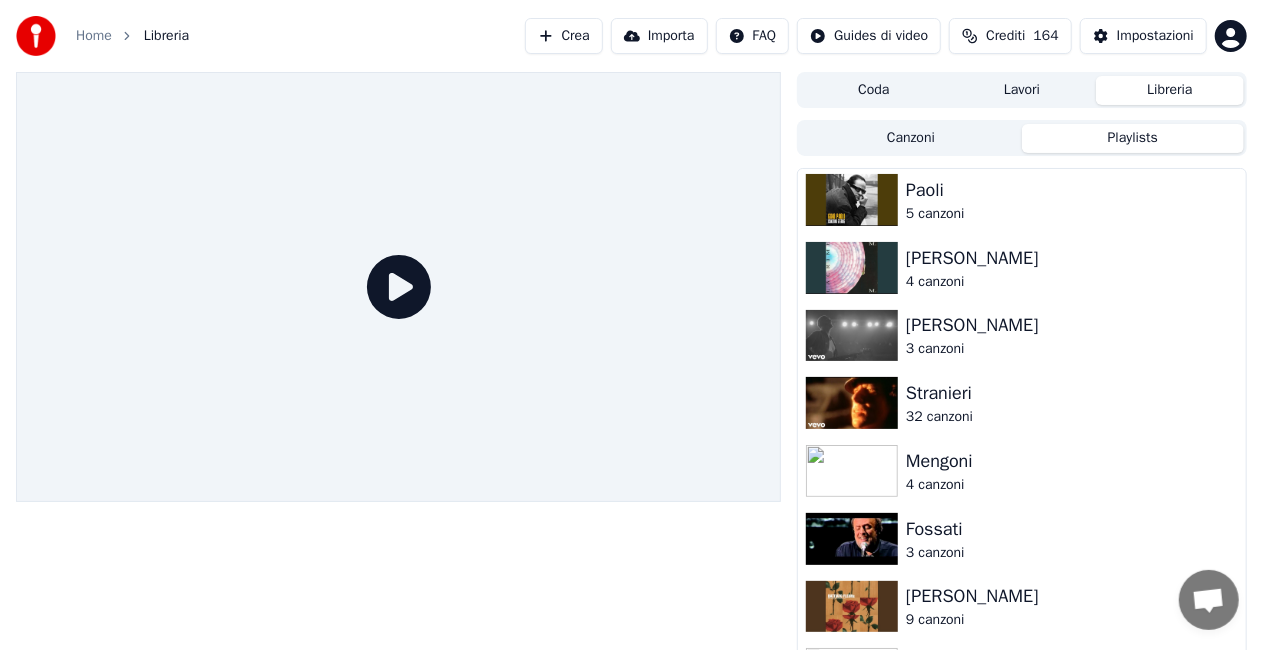 scroll, scrollTop: 0, scrollLeft: 0, axis: both 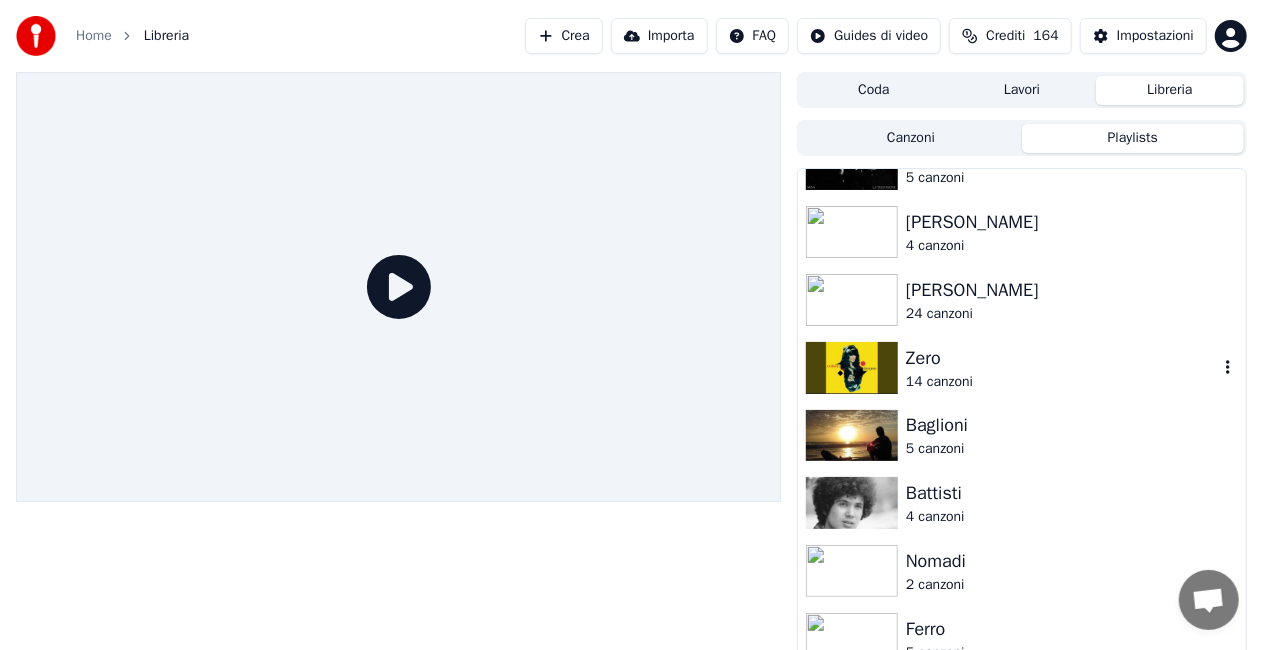 click on "14 canzoni" at bounding box center [1062, 382] 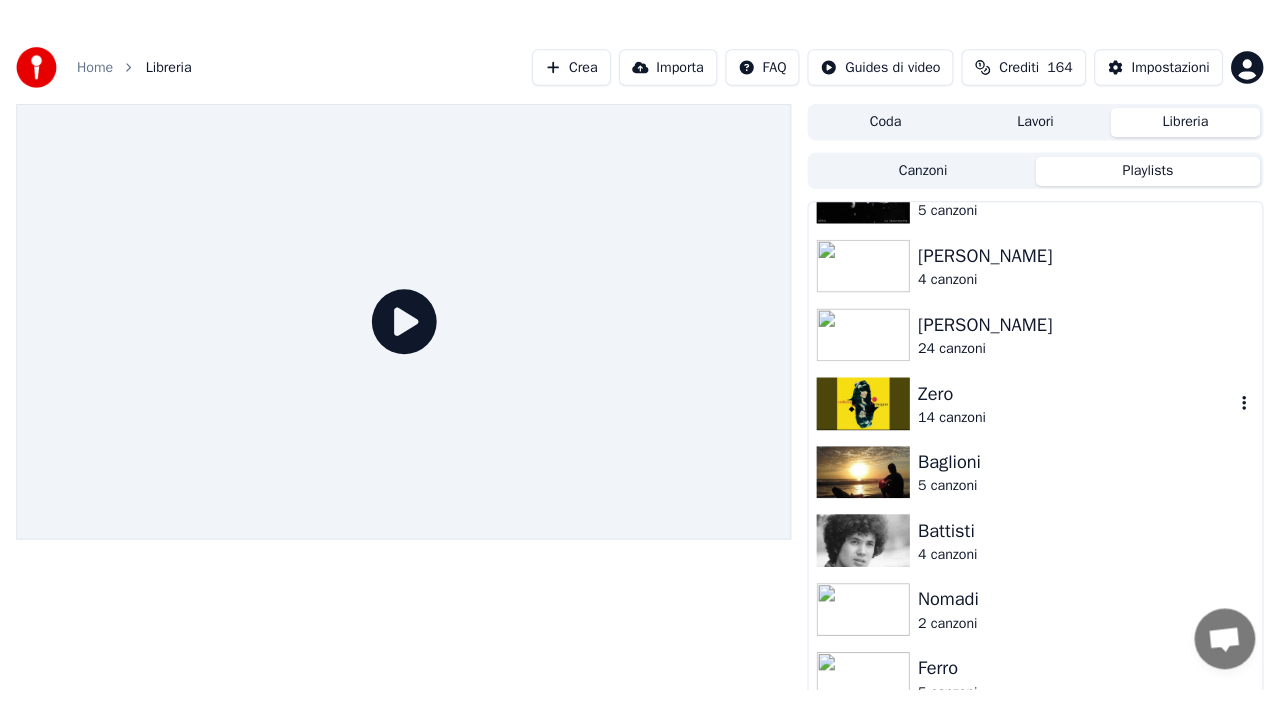 scroll, scrollTop: 478, scrollLeft: 0, axis: vertical 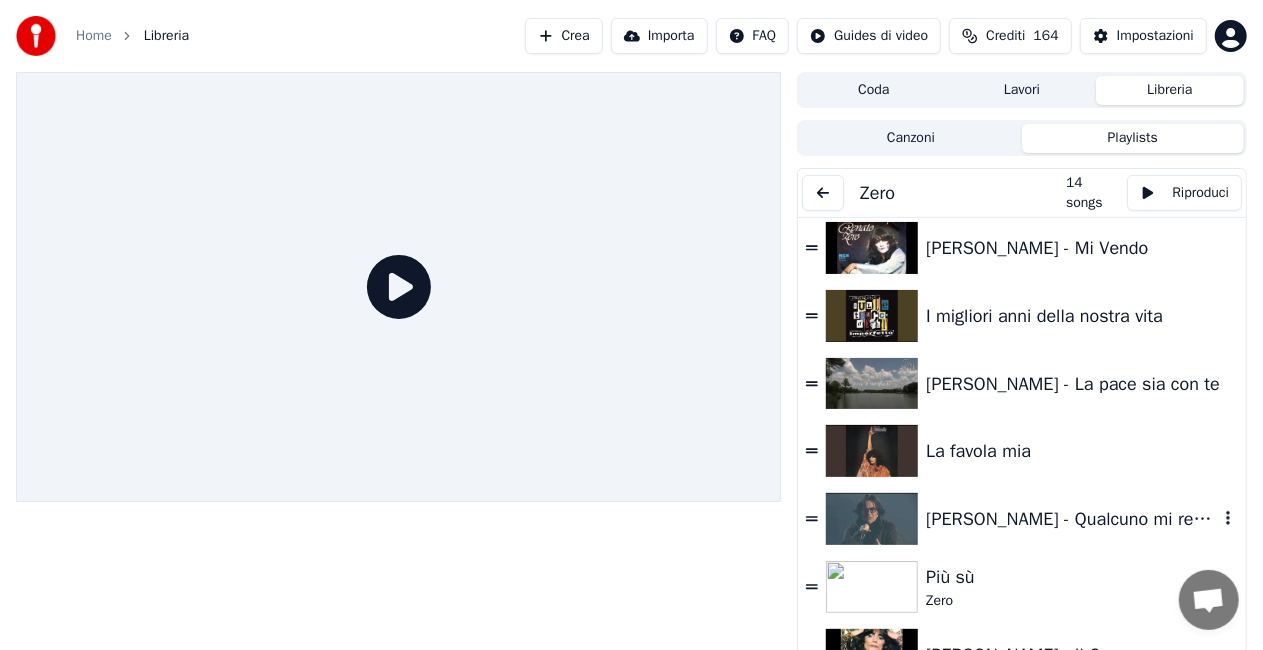 click on "[PERSON_NAME] - Qualcuno mi renda l'anima" at bounding box center (1072, 519) 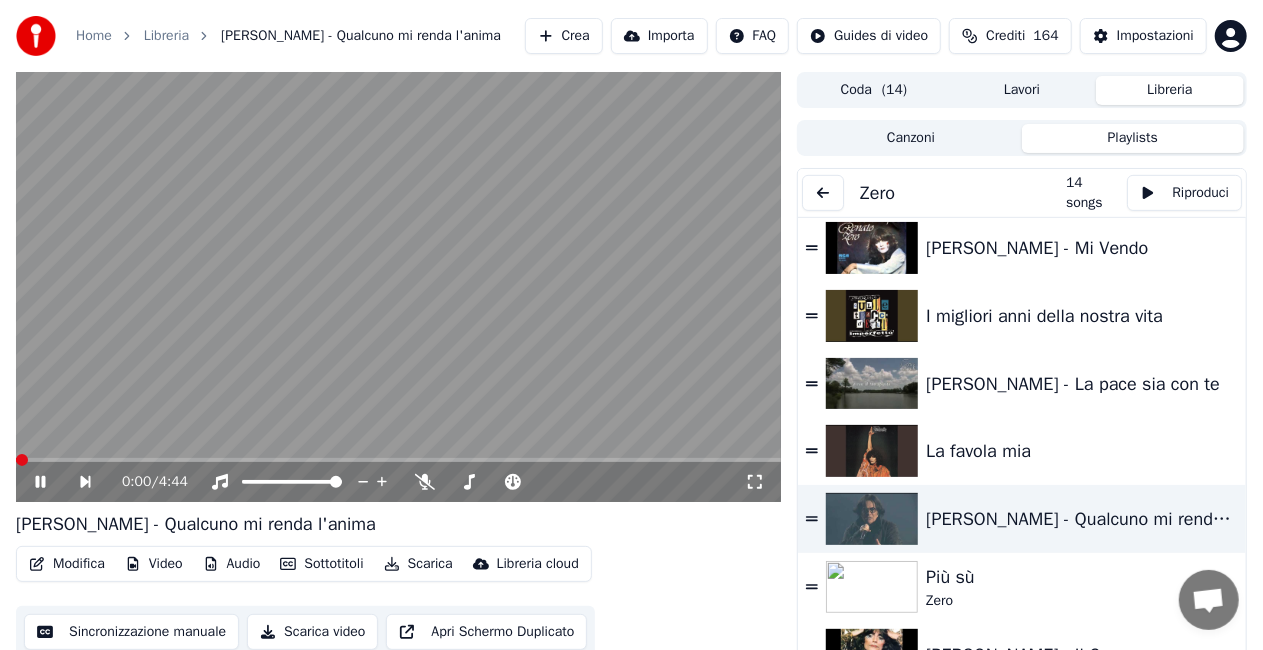 click 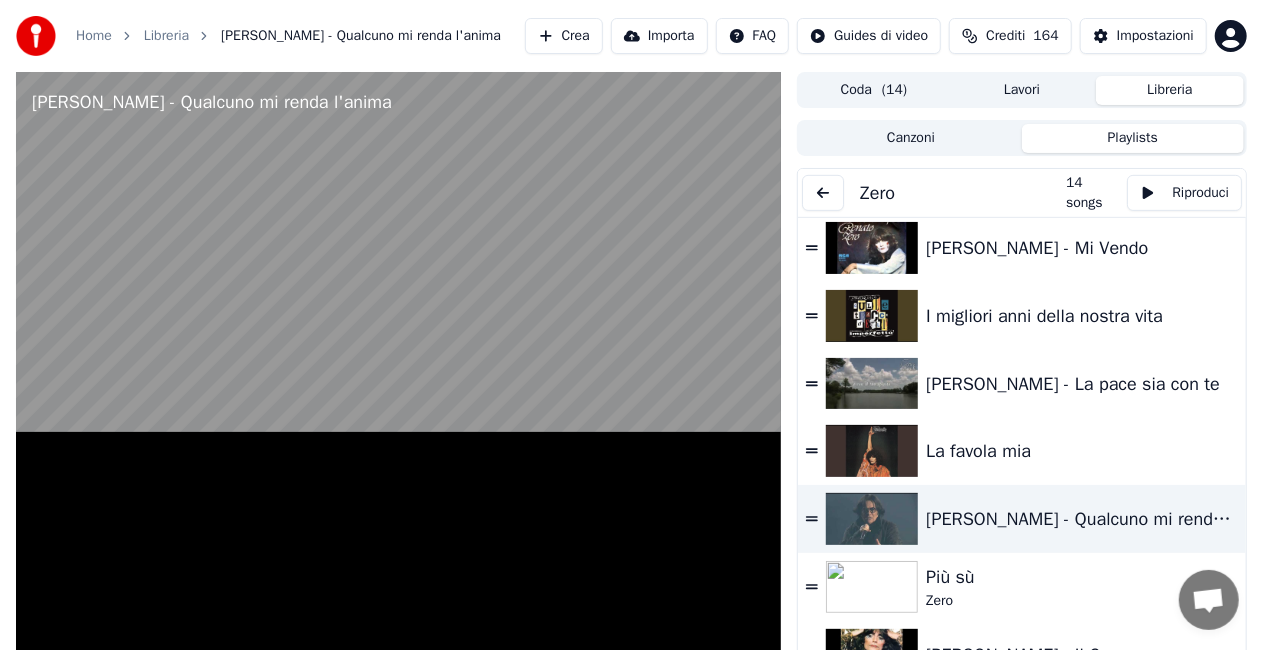 scroll, scrollTop: 422, scrollLeft: 0, axis: vertical 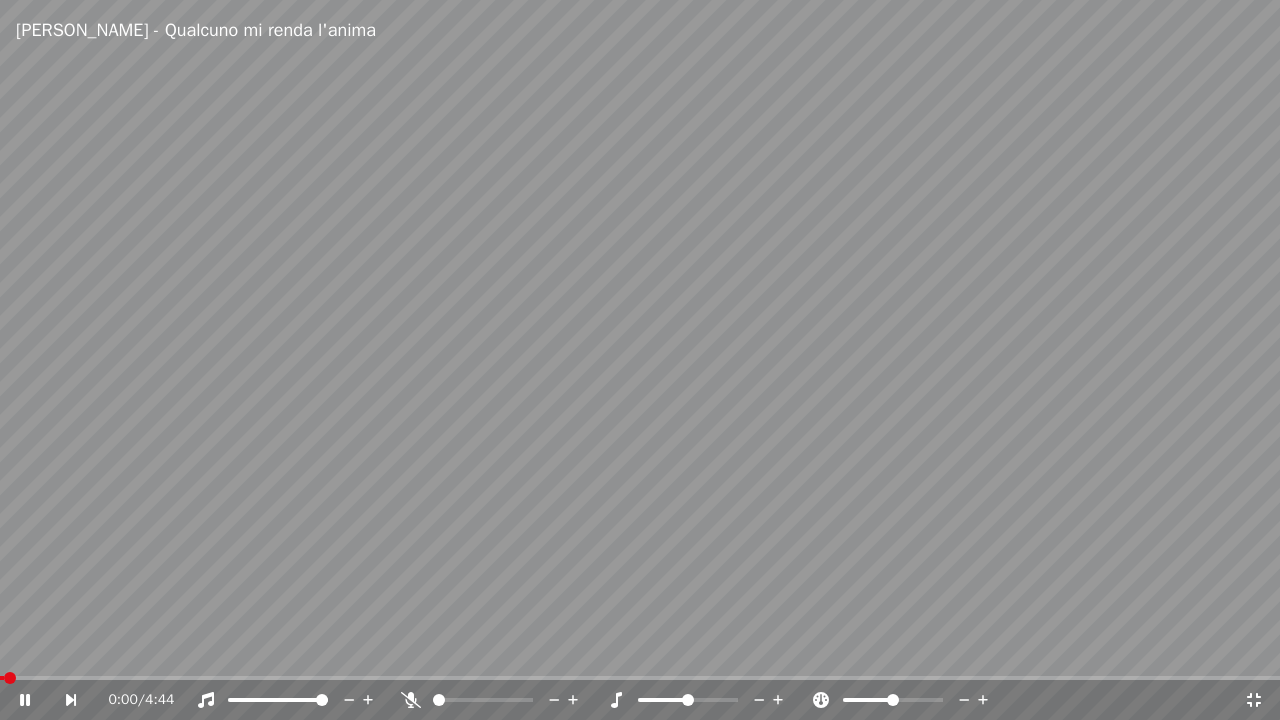click at bounding box center (640, 360) 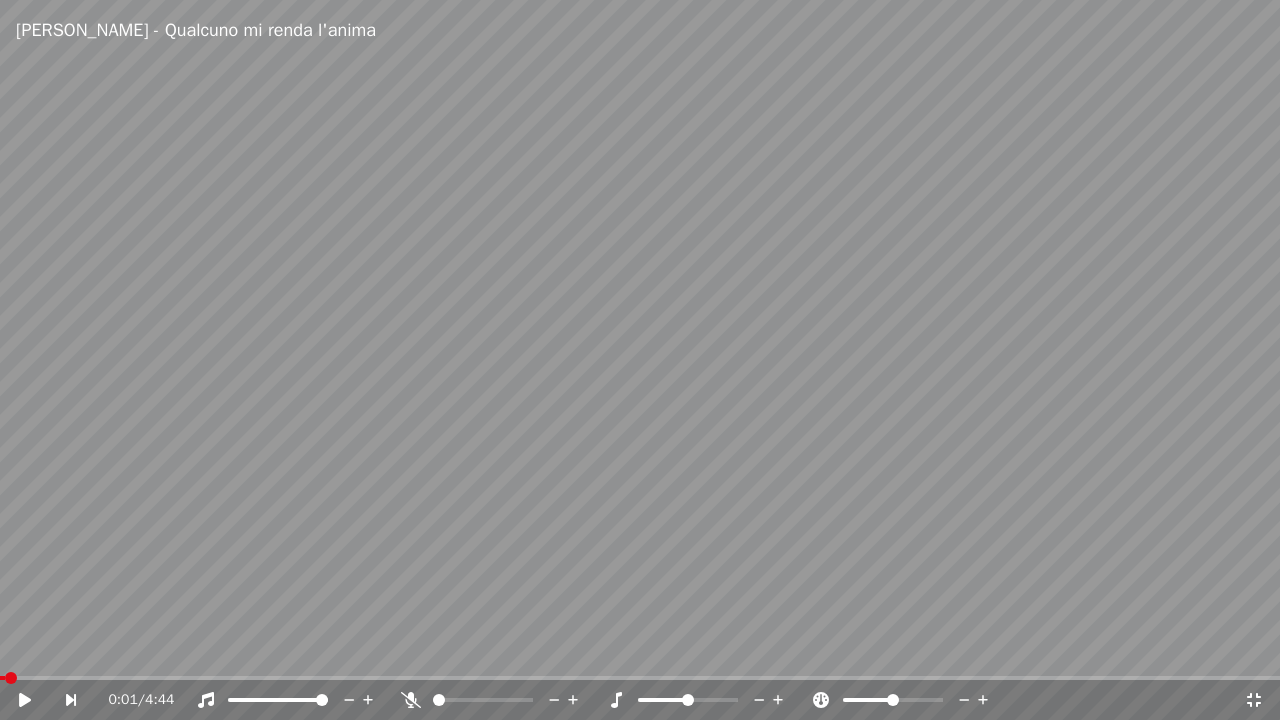 click 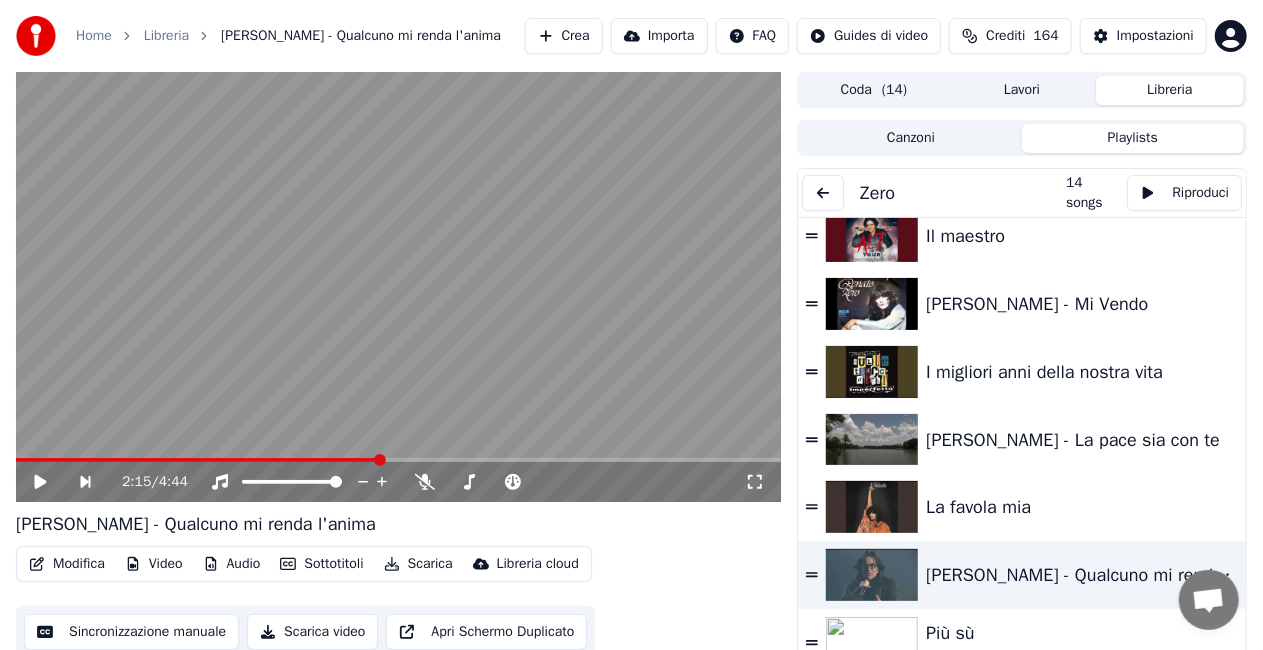 click at bounding box center [823, 193] 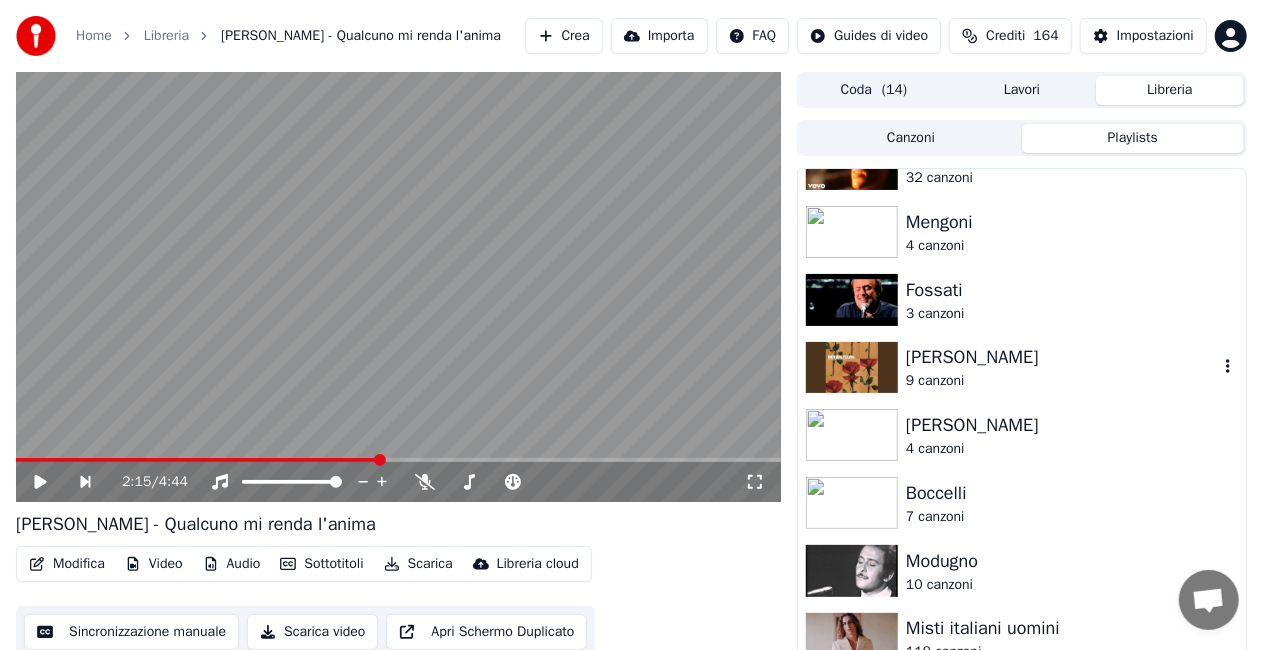 scroll, scrollTop: 0, scrollLeft: 0, axis: both 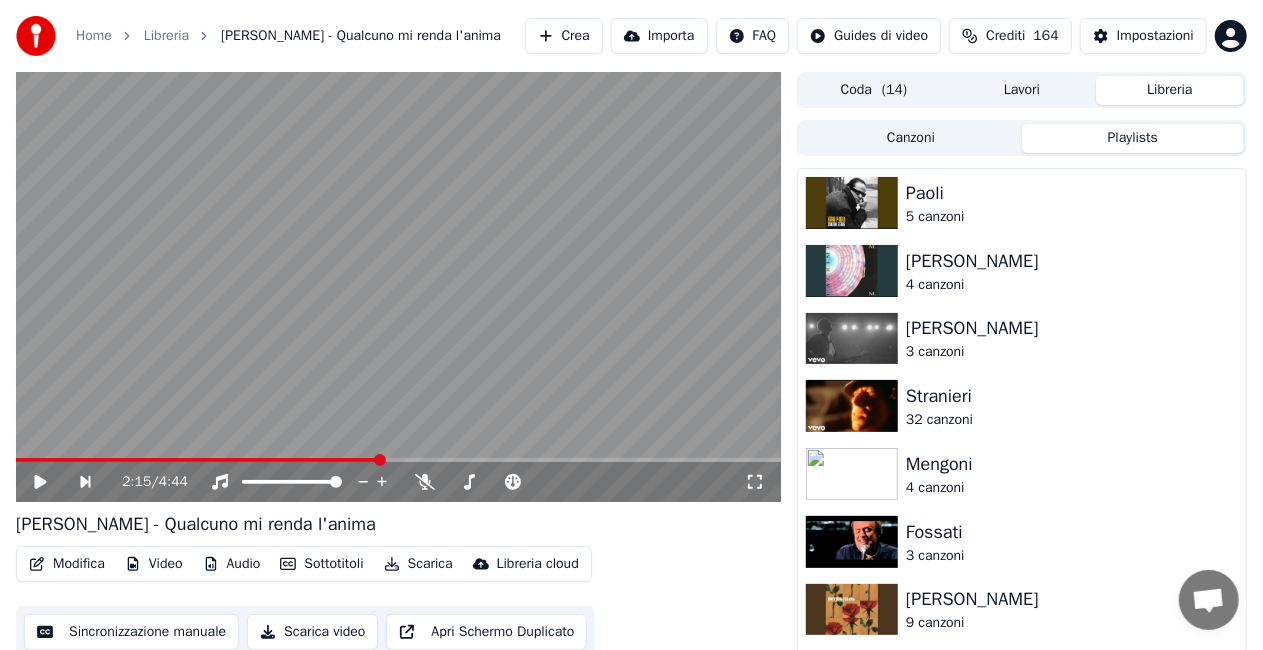 click on "Canzoni" at bounding box center [911, 138] 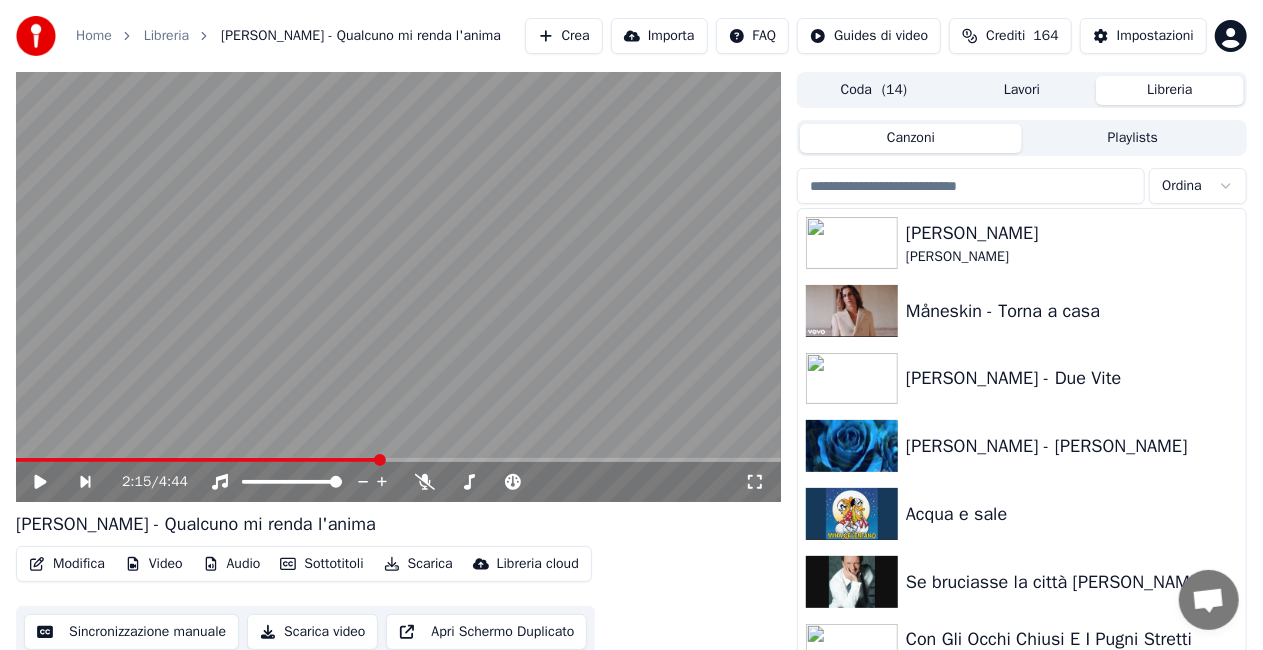 click at bounding box center (971, 186) 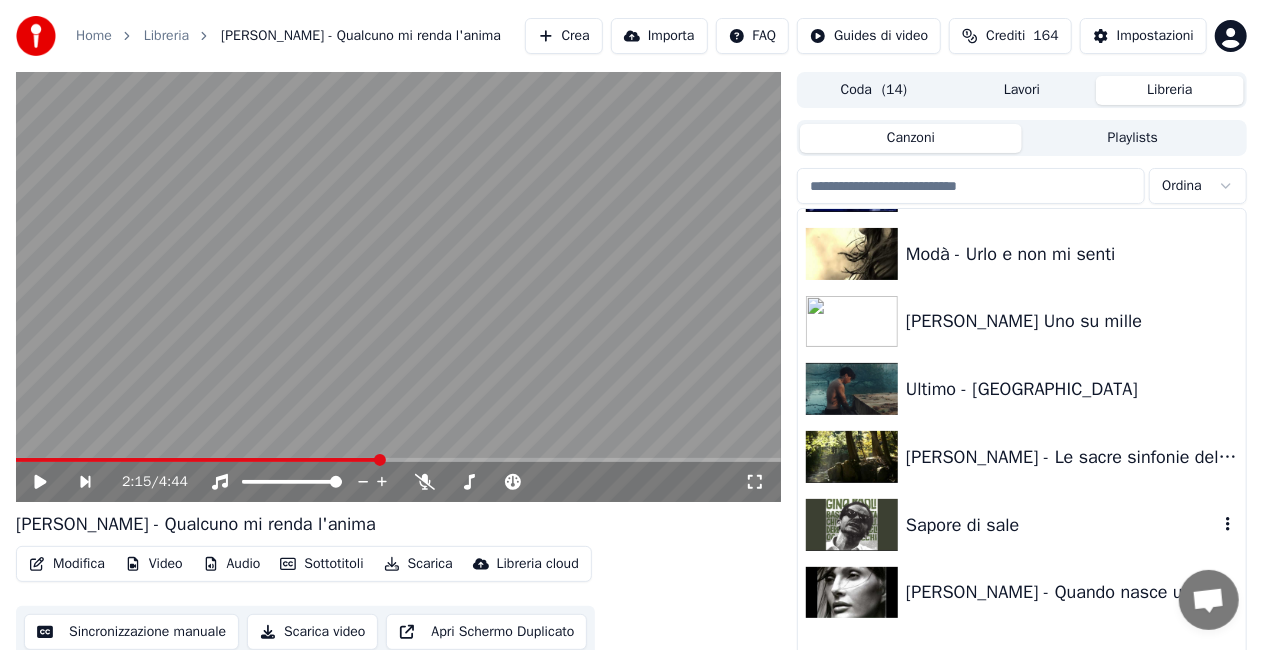 scroll, scrollTop: 24042, scrollLeft: 0, axis: vertical 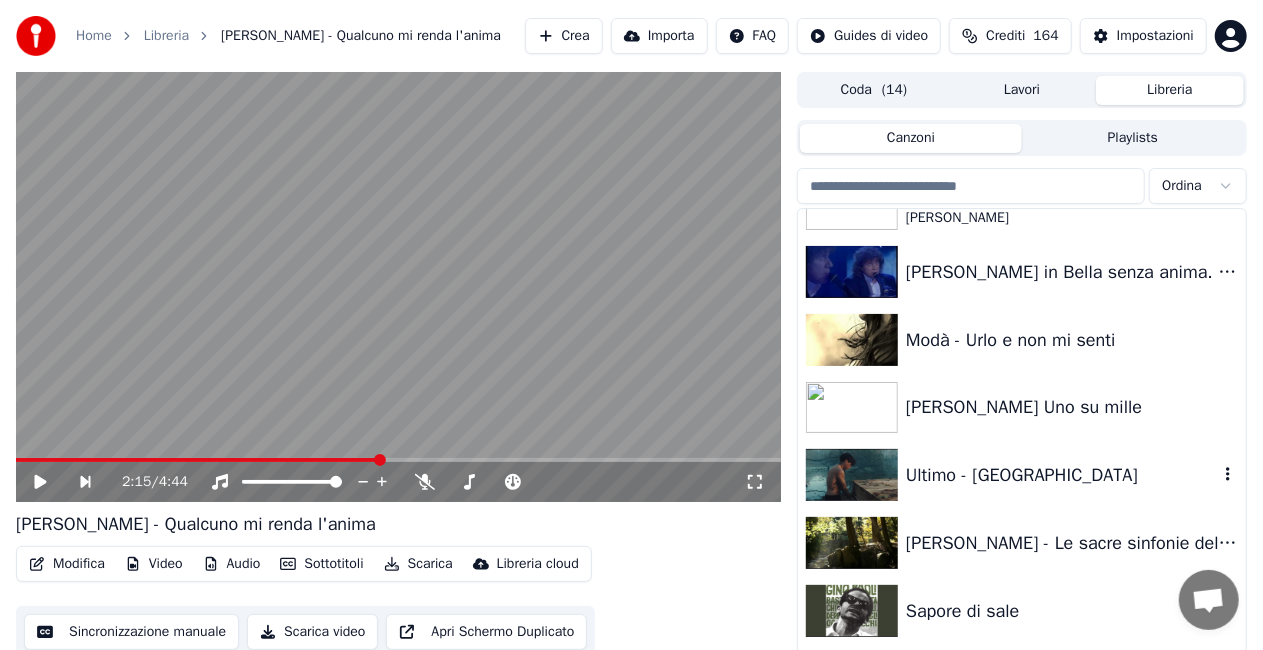 click on "Ultimo - Alba" at bounding box center (1022, 475) 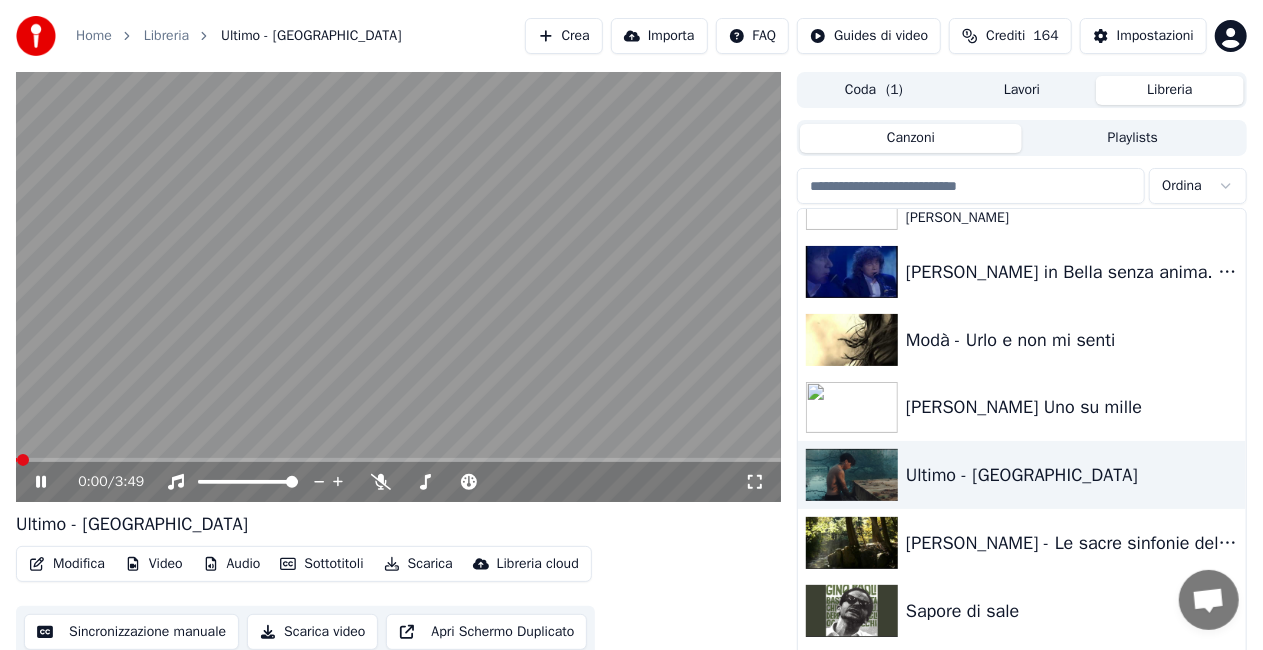 click on "0:00  /  3:49" at bounding box center [398, 482] 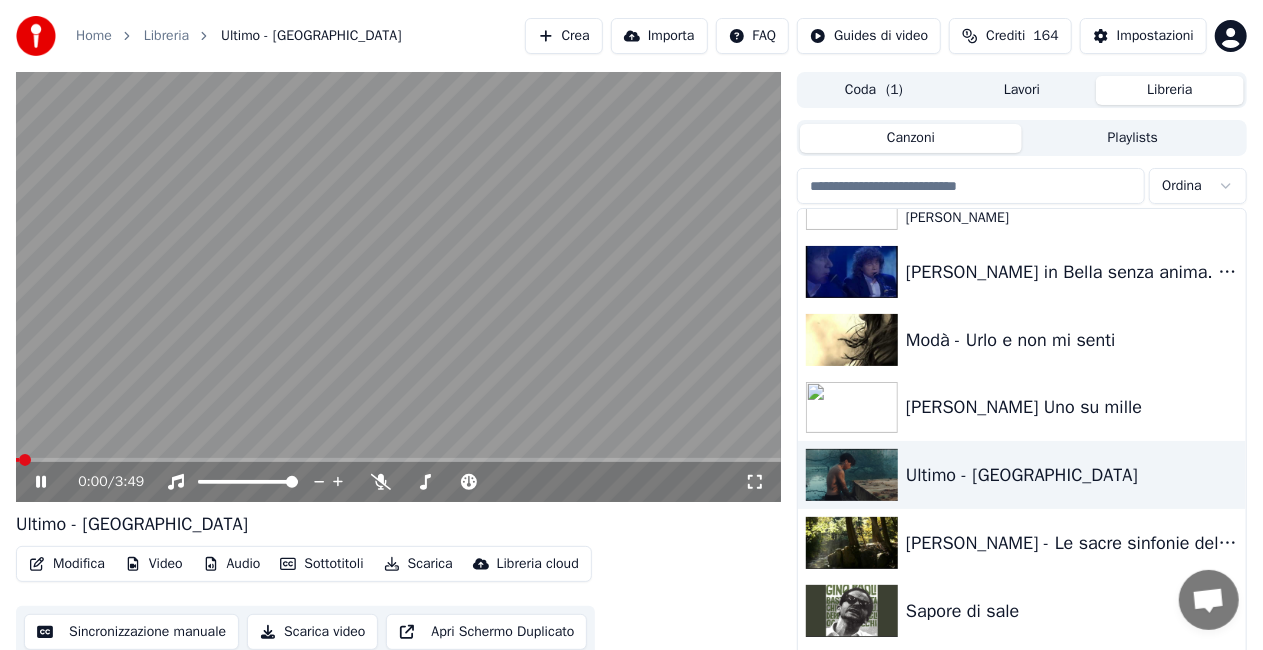 click 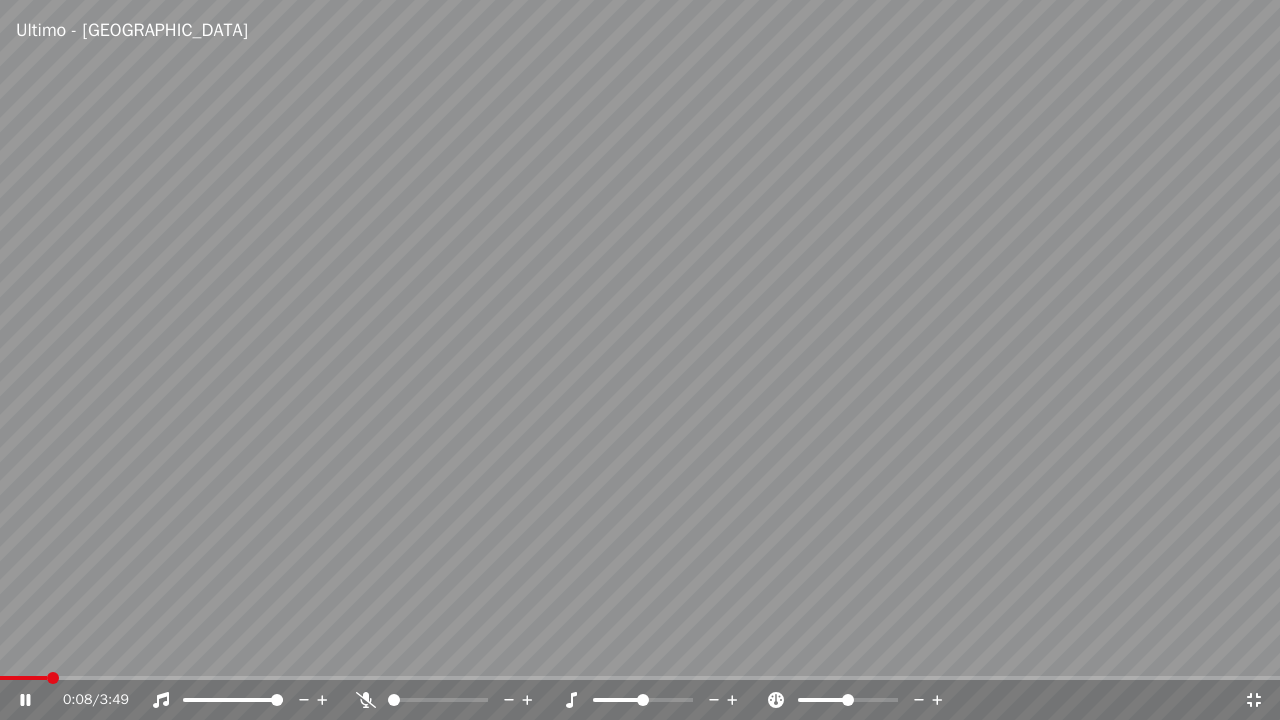click 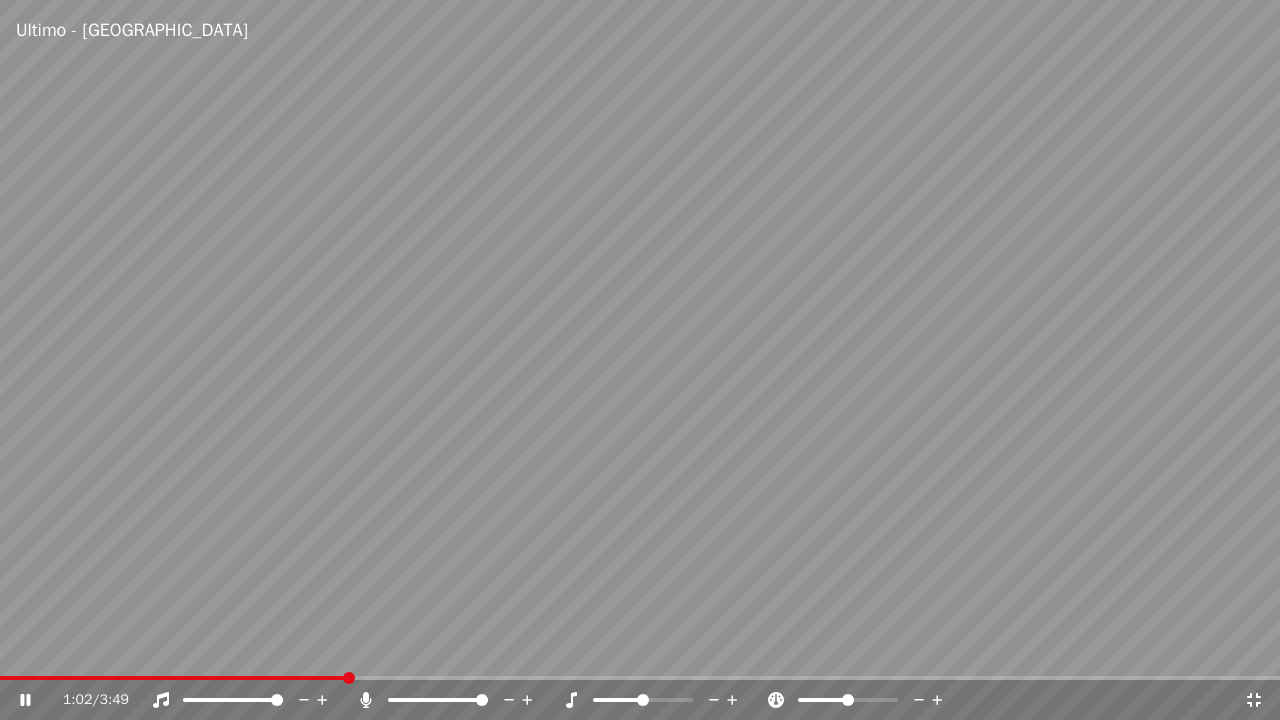 click 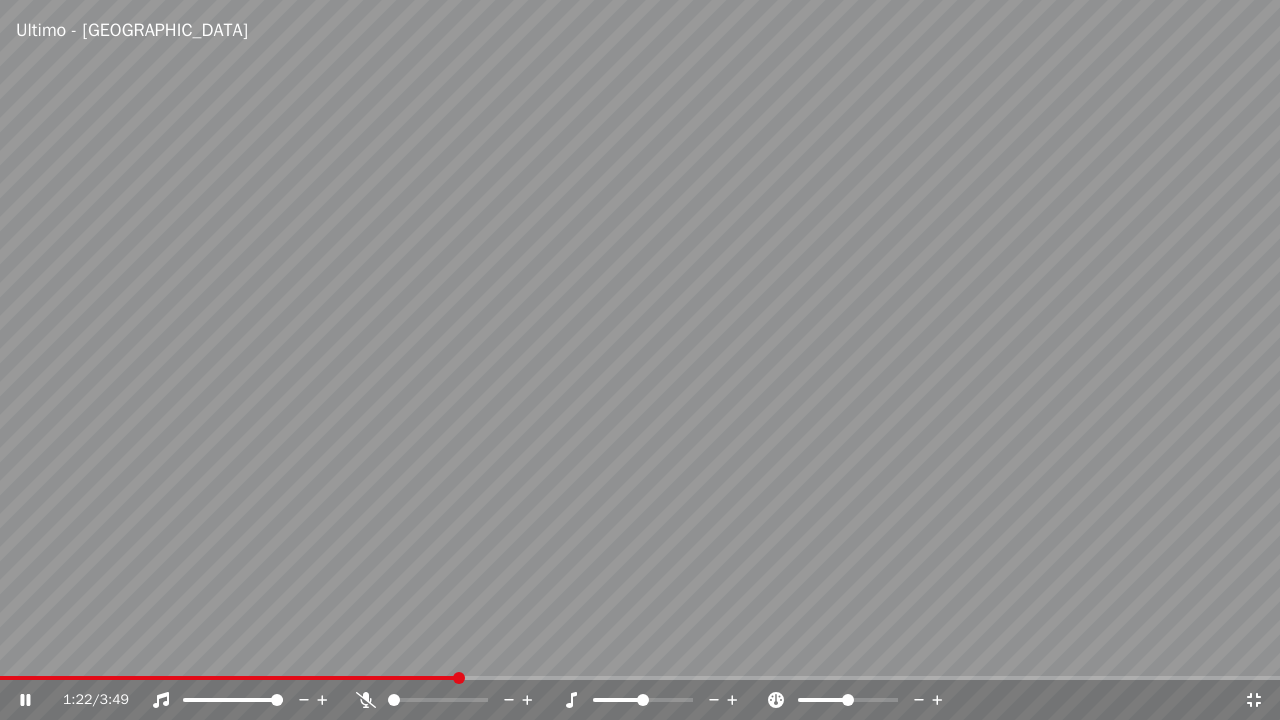 click 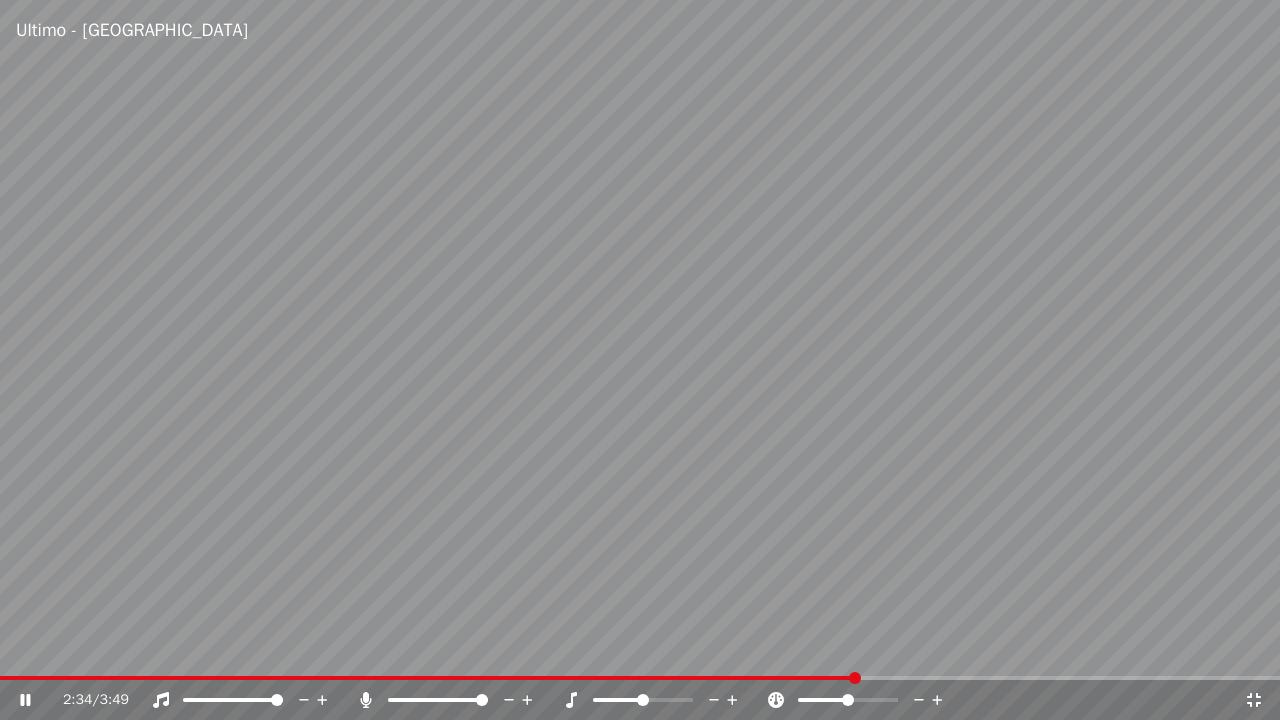 click at bounding box center (428, 678) 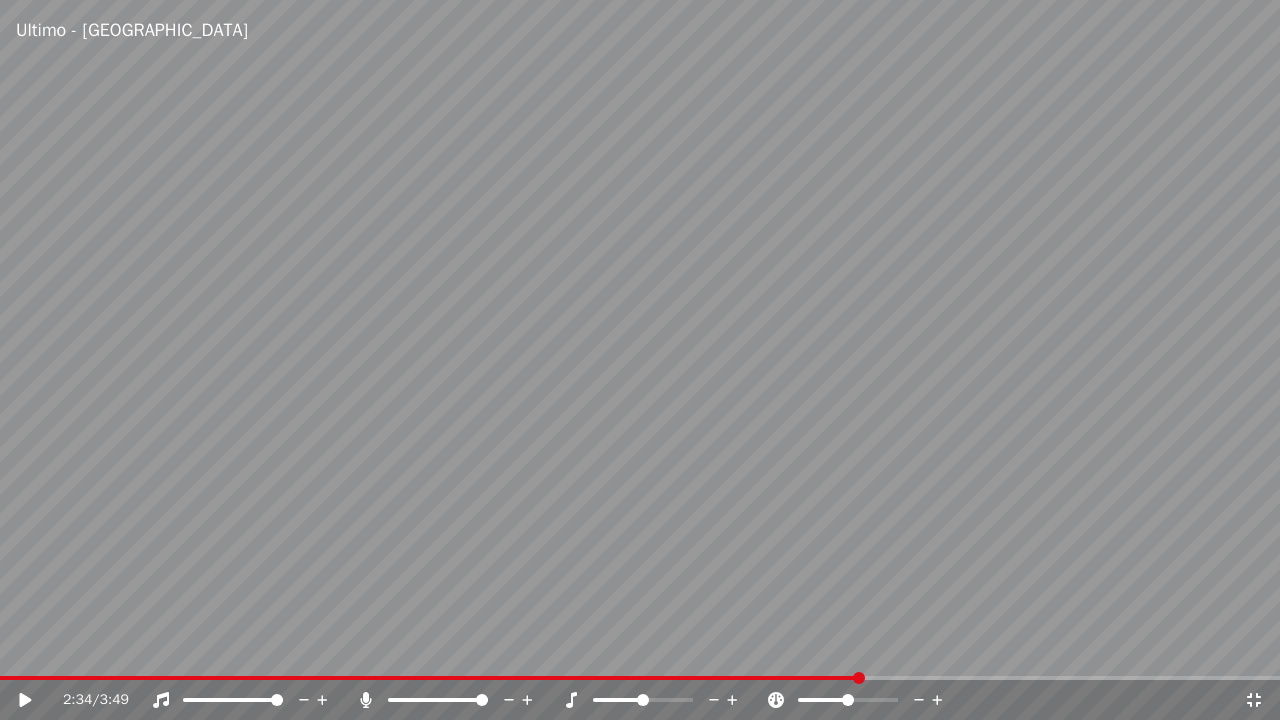click on "Ultimo - Alba 2:34  /  3:49" at bounding box center [640, 360] 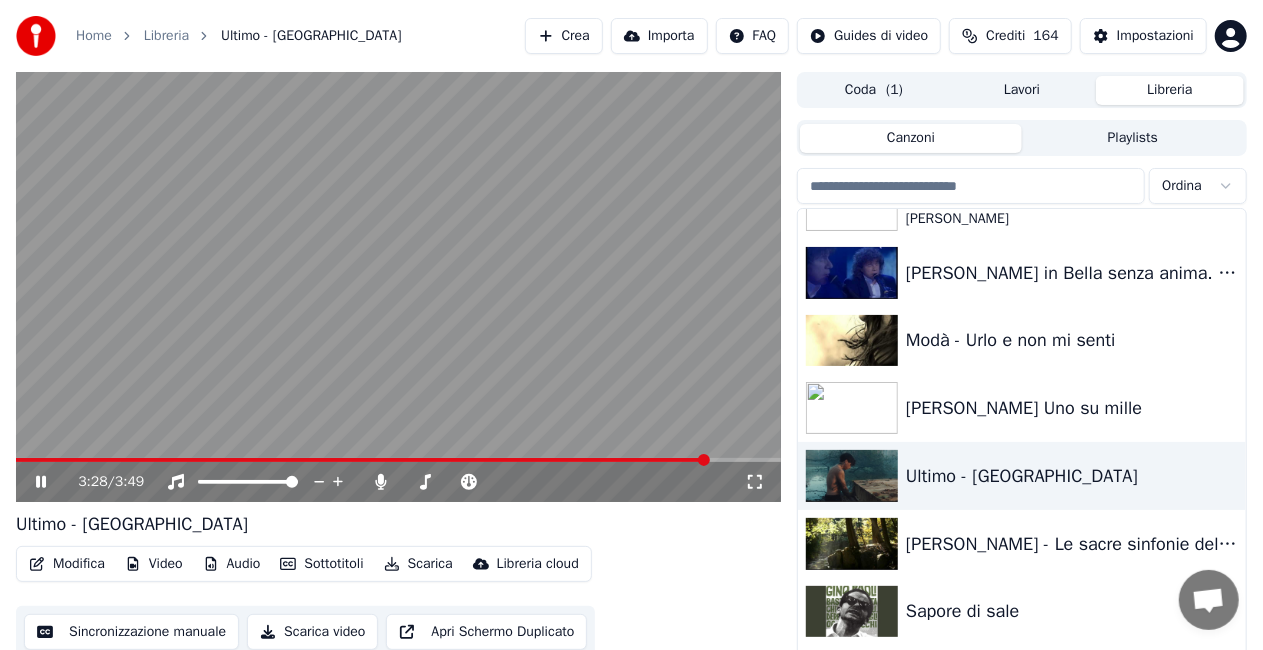 click 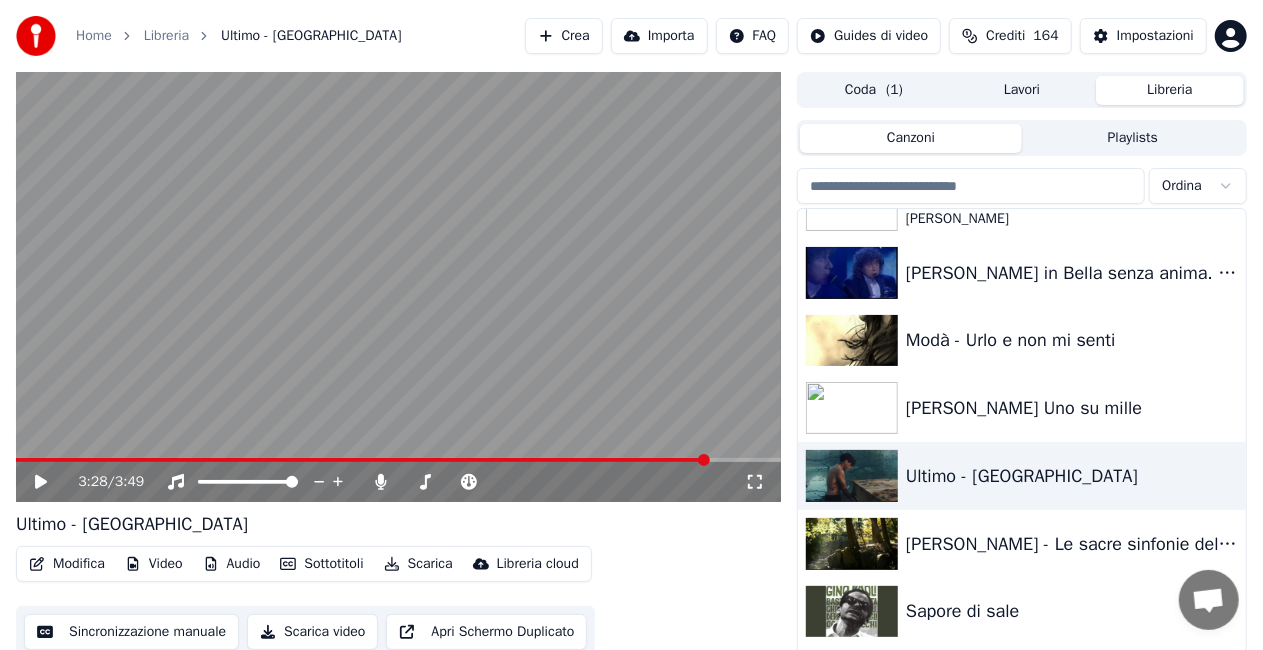 click at bounding box center (971, 186) 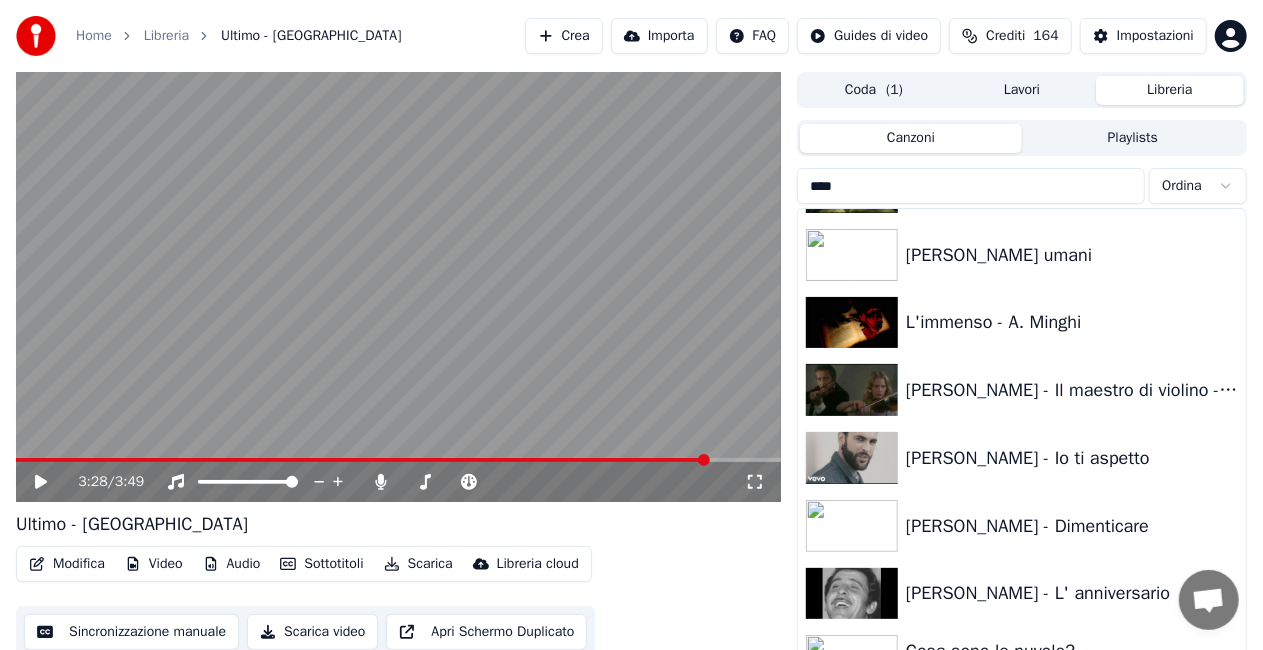 scroll, scrollTop: 0, scrollLeft: 0, axis: both 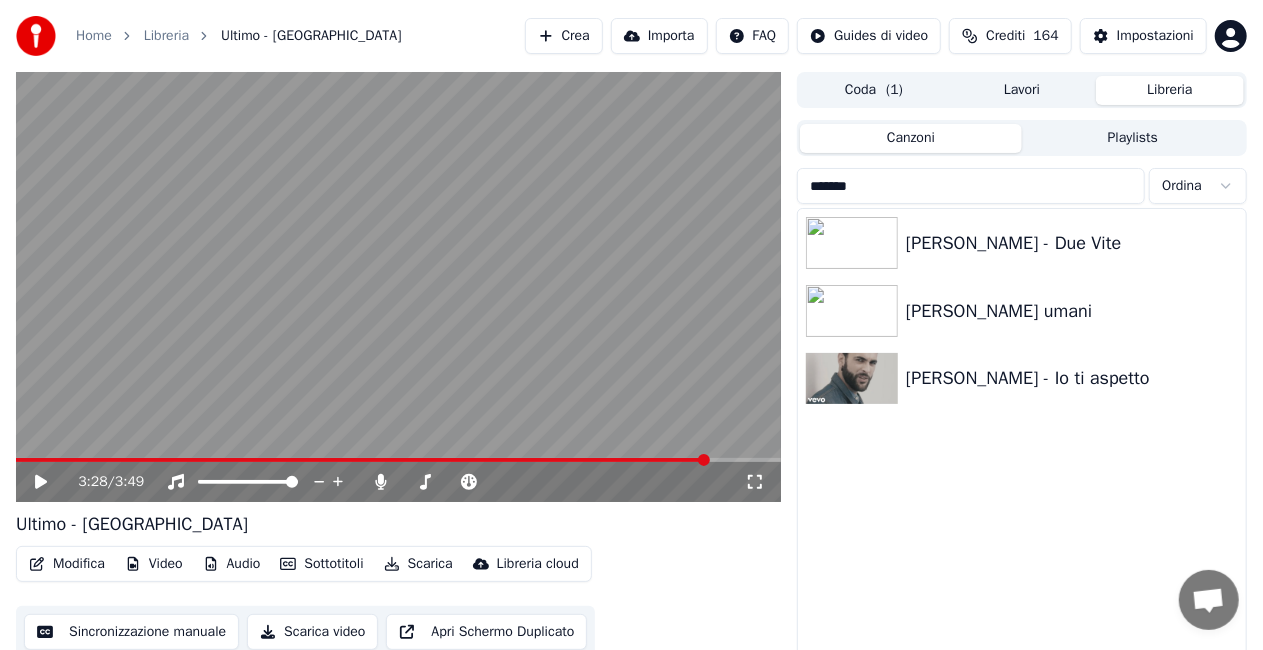 drag, startPoint x: 896, startPoint y: 194, endPoint x: 570, endPoint y: 186, distance: 326.09814 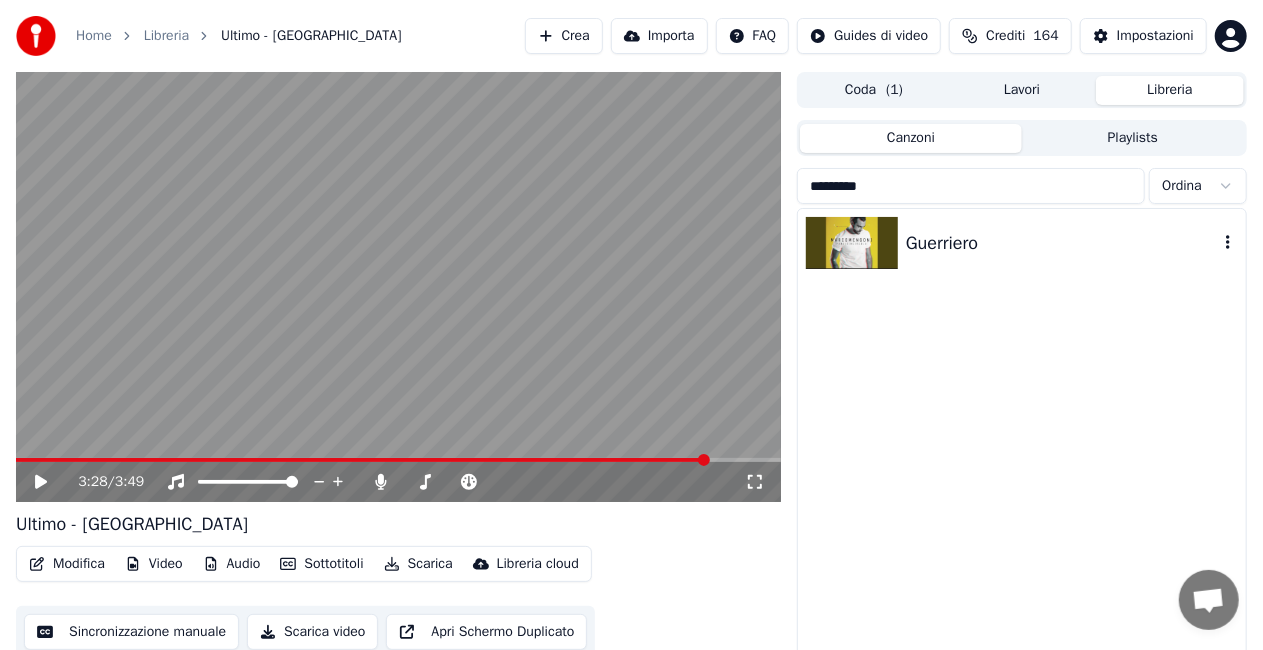 type on "*********" 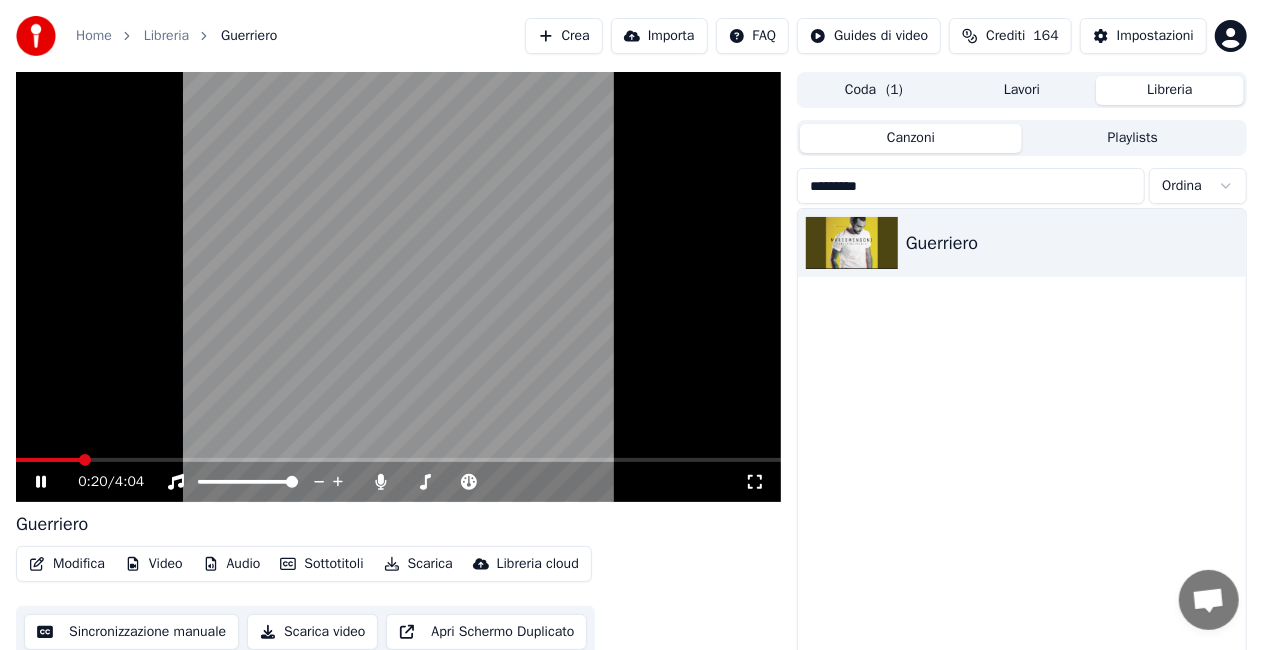 click on "0:20  /  4:04" at bounding box center (398, 482) 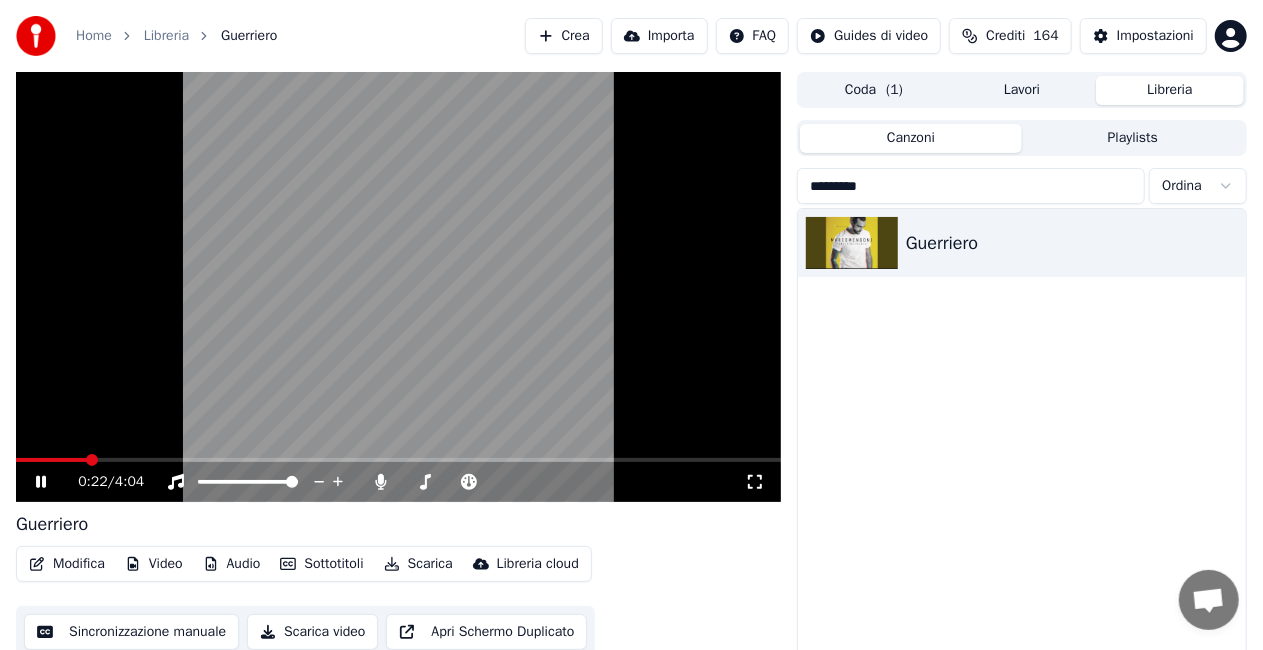 click 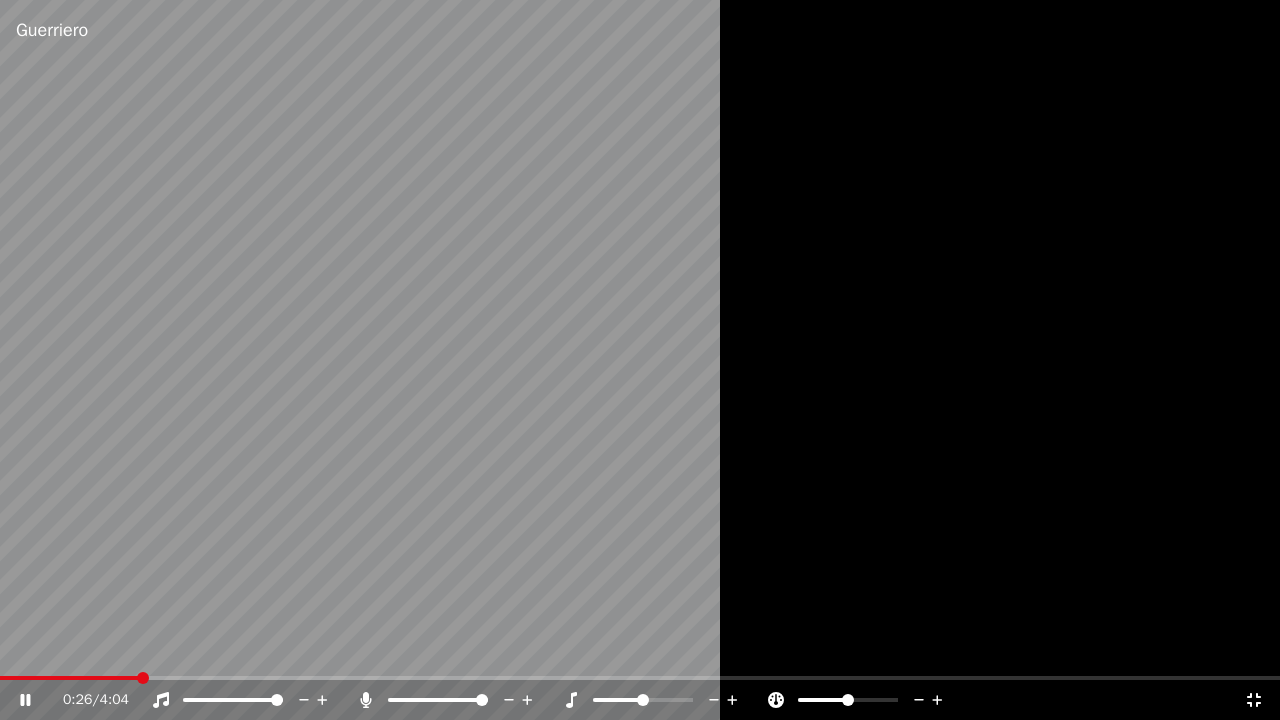 click 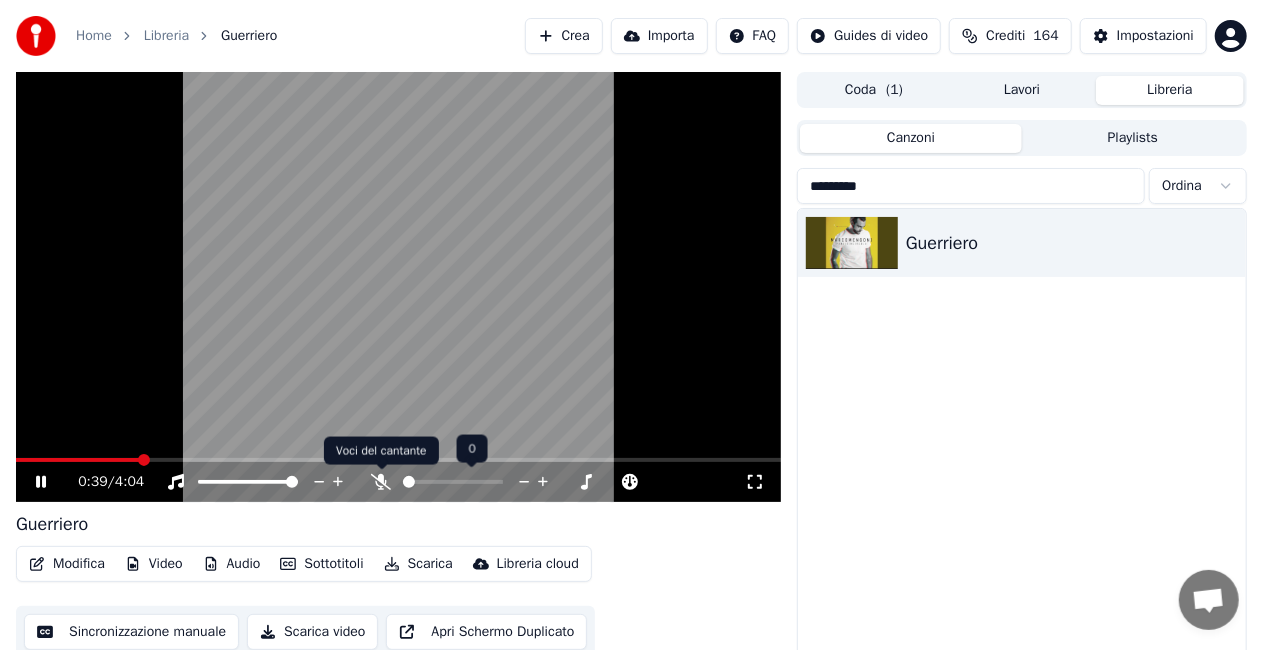 click 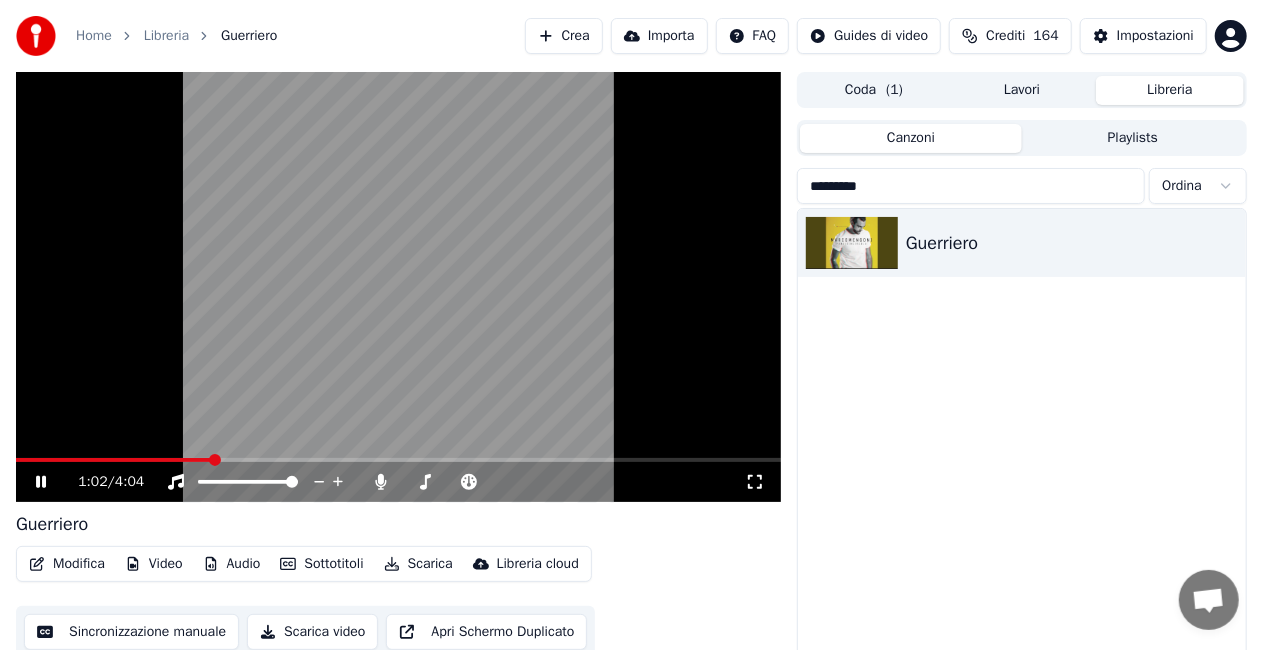 click on "*********" at bounding box center [971, 186] 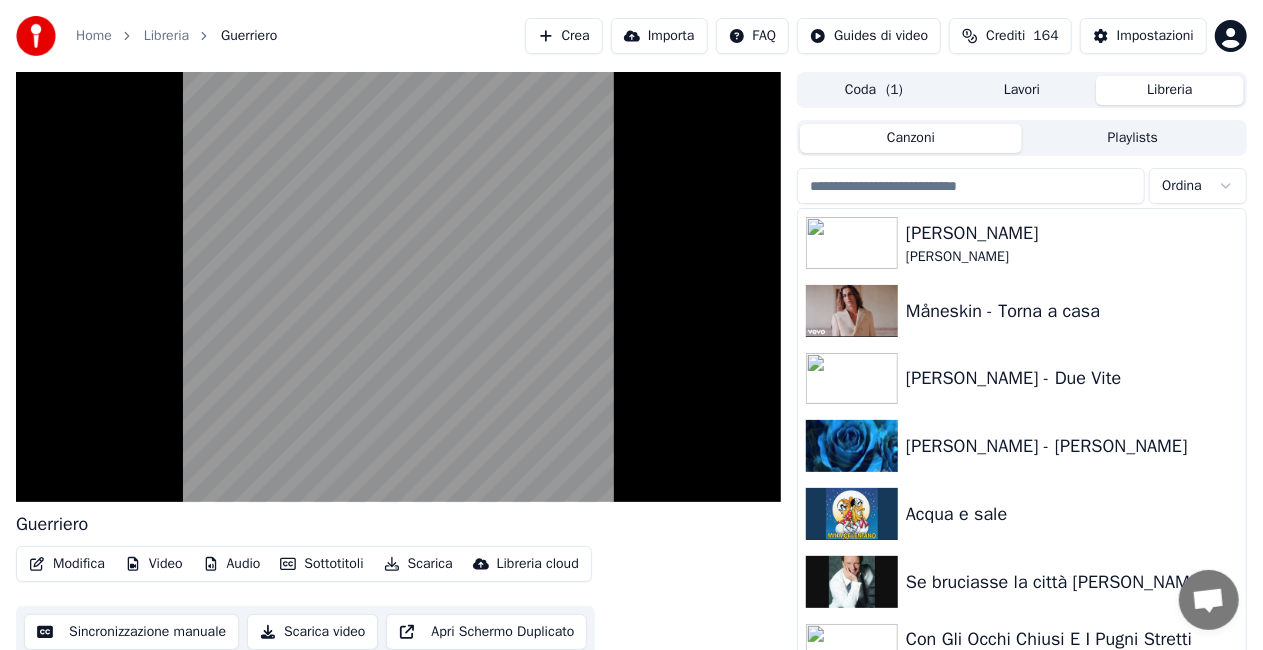 click at bounding box center (971, 186) 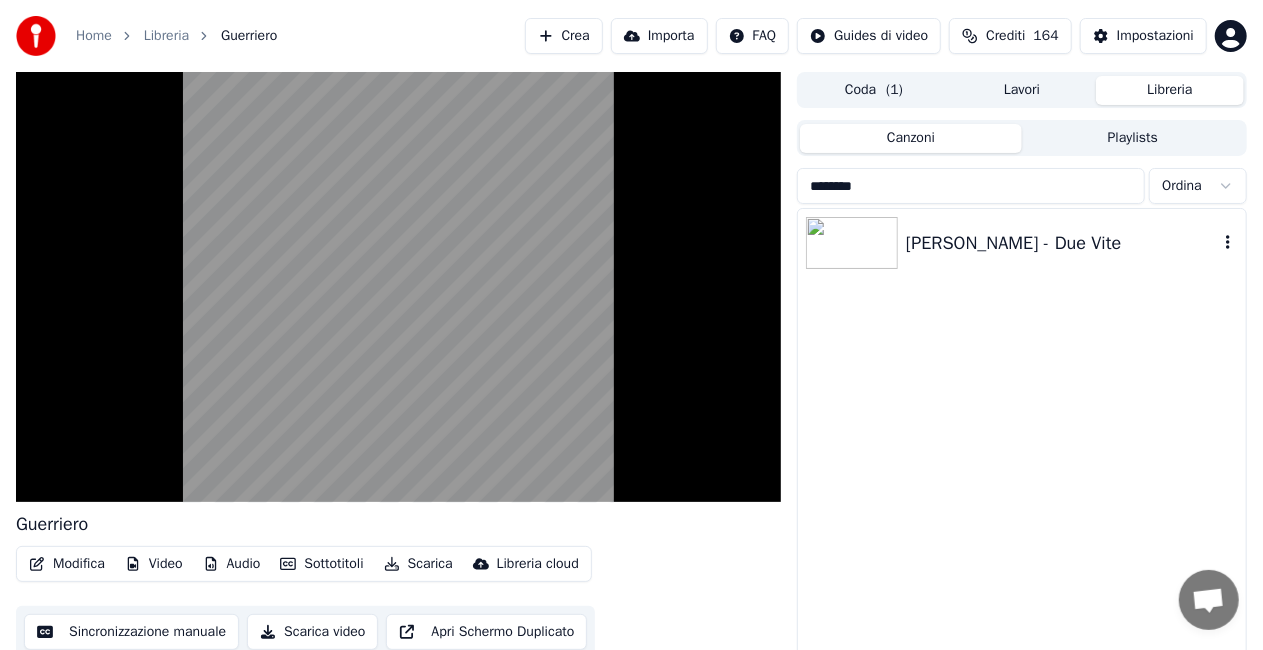 type on "********" 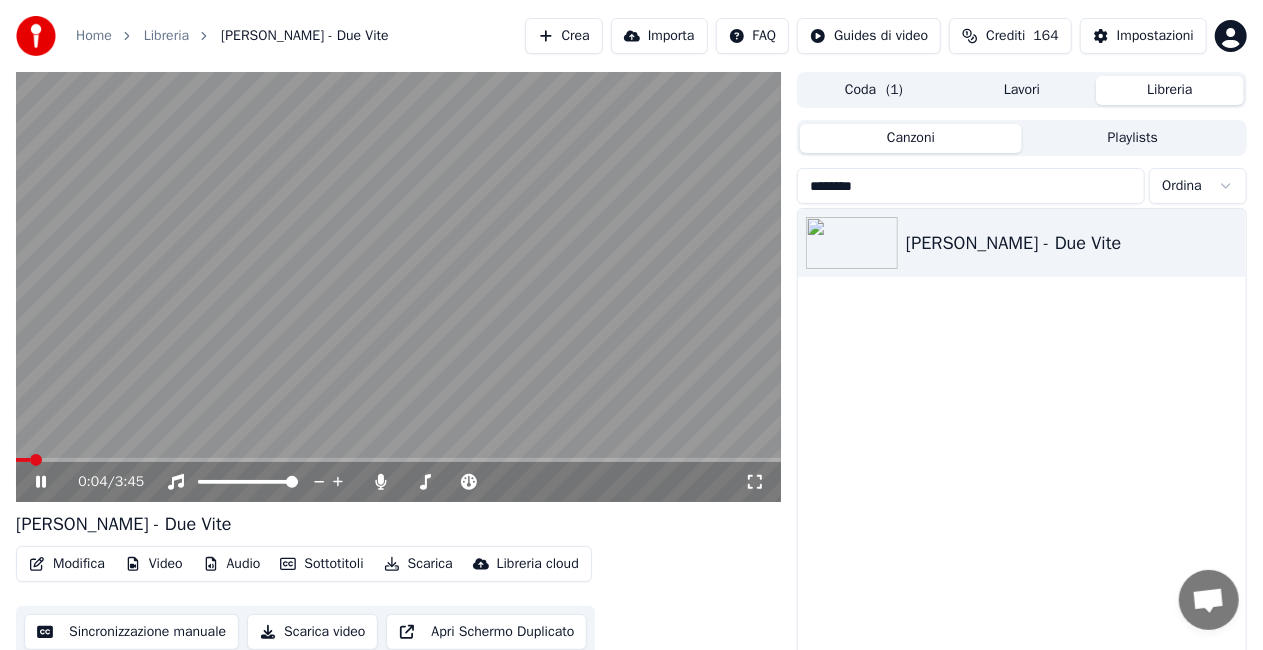 click 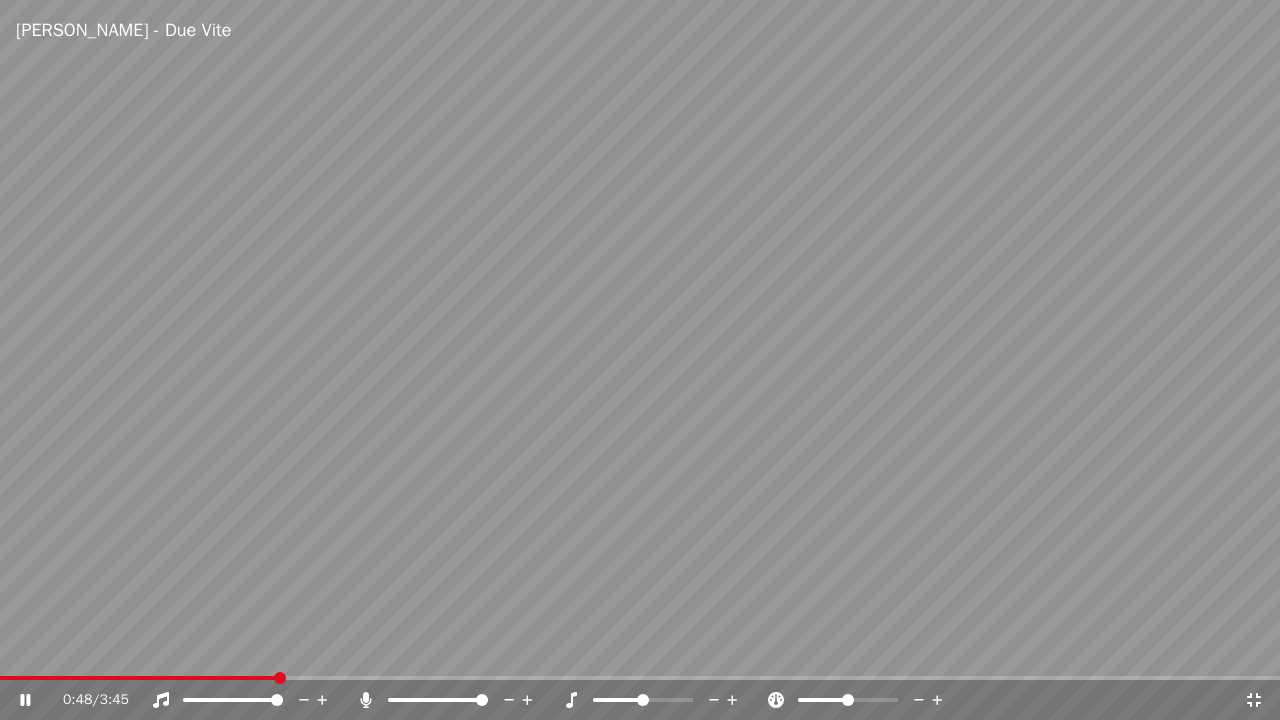 click 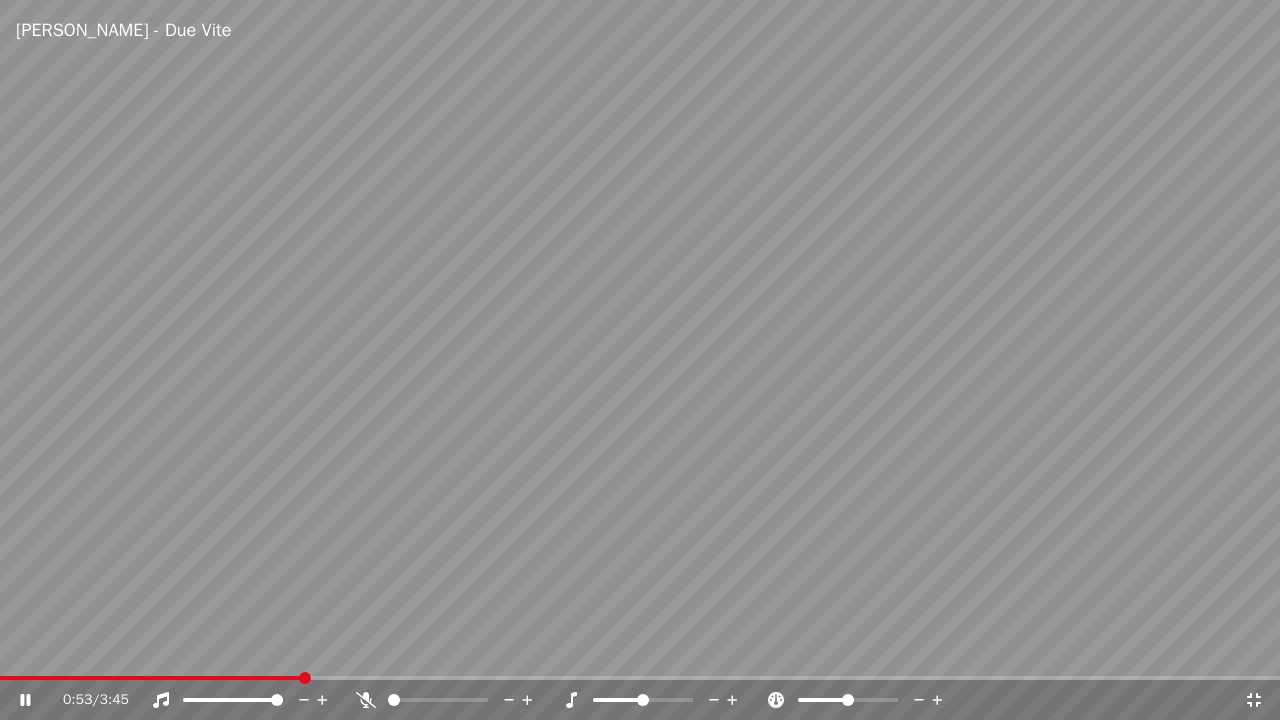 click at bounding box center (456, 700) 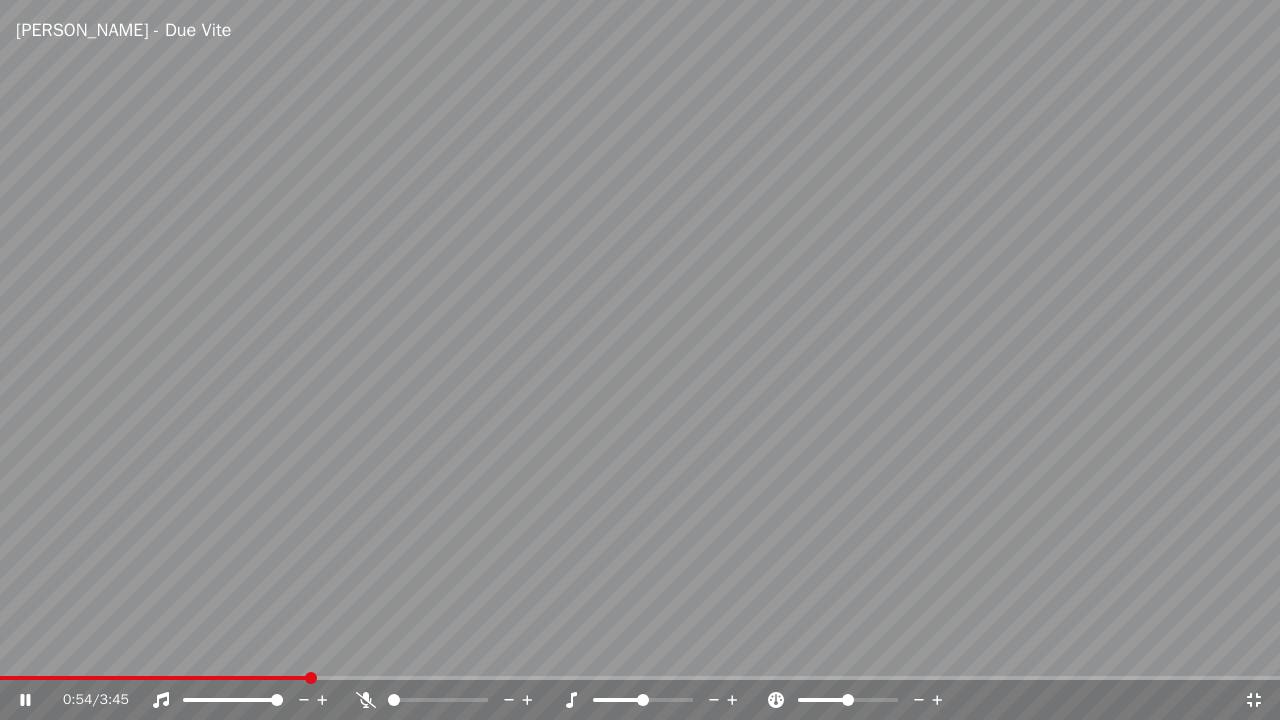 click at bounding box center (456, 700) 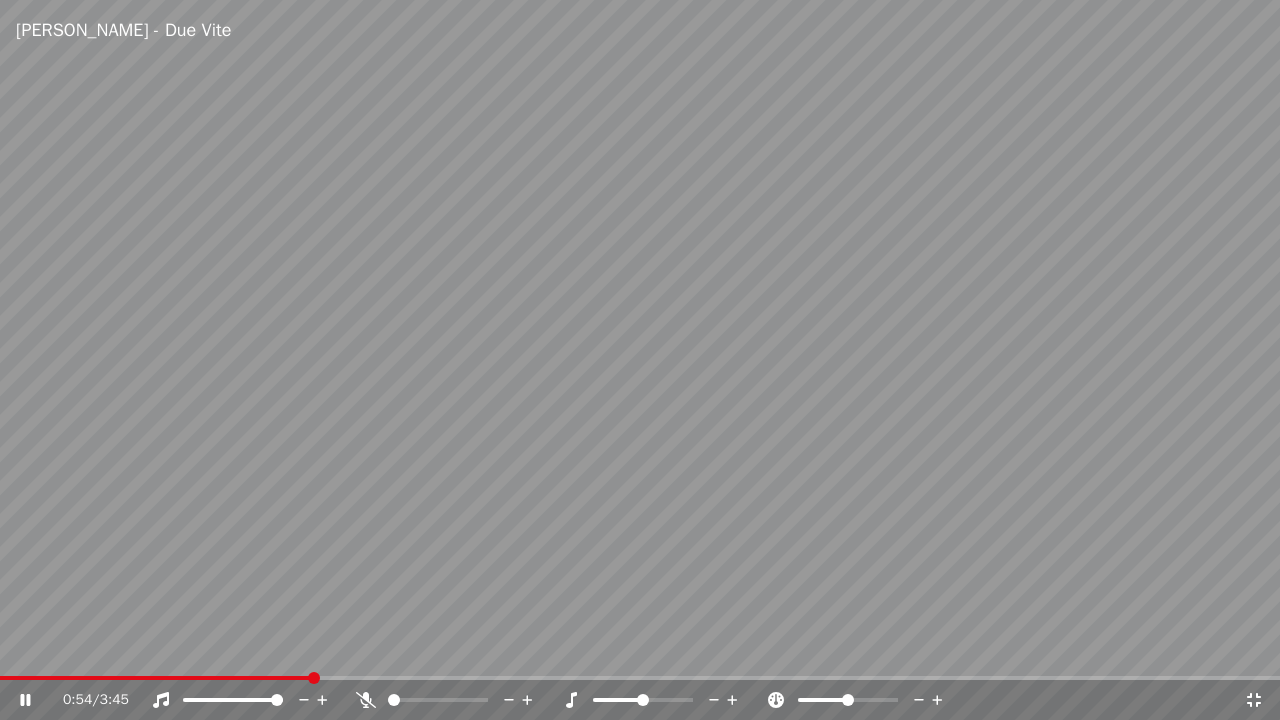 click 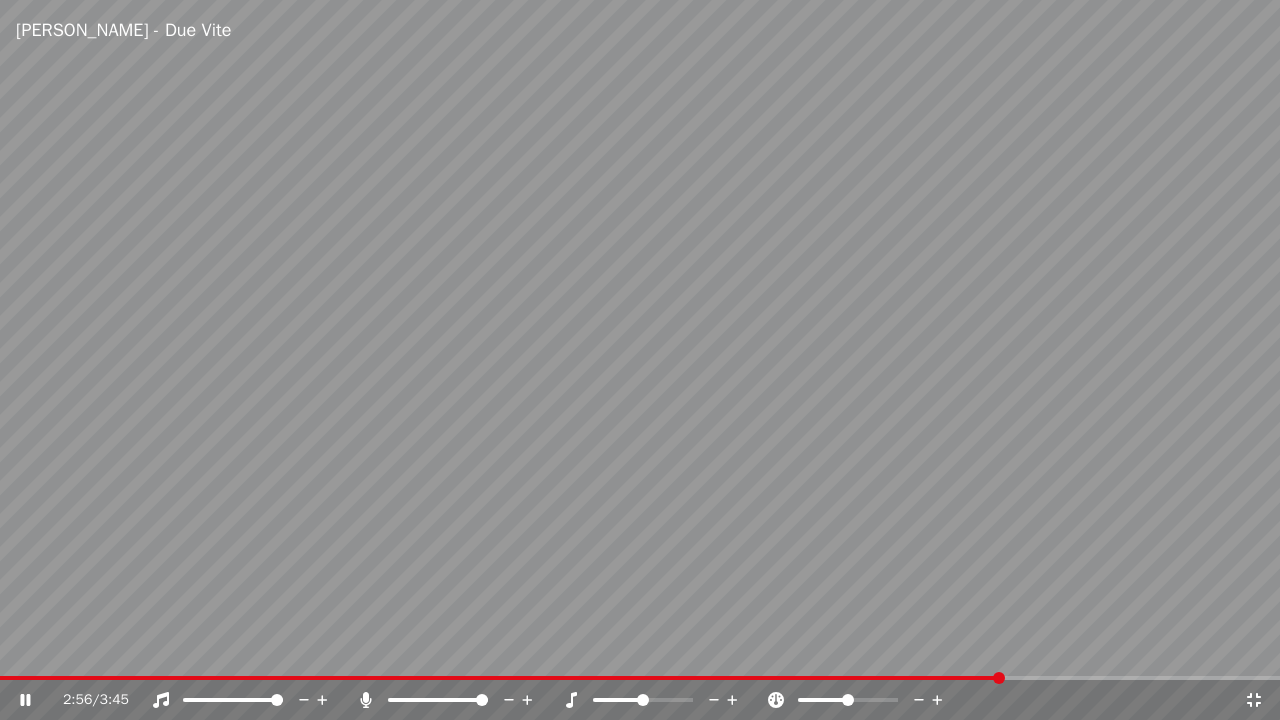 click at bounding box center [640, 360] 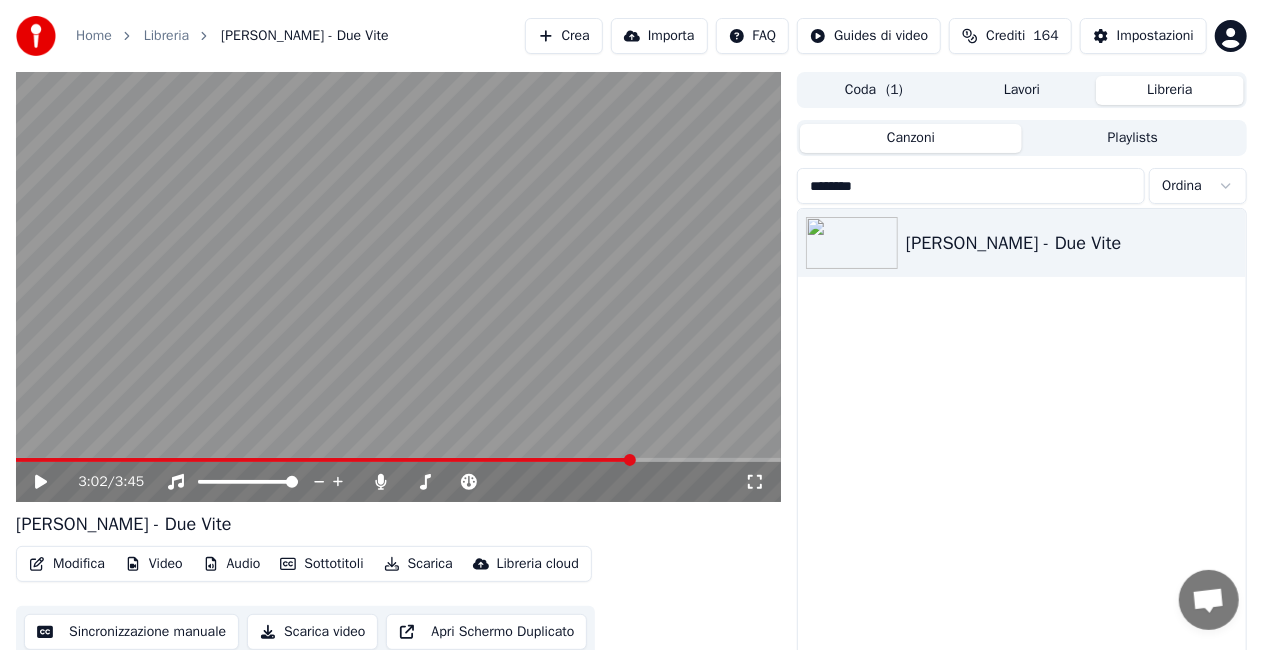 click on "********" at bounding box center (971, 186) 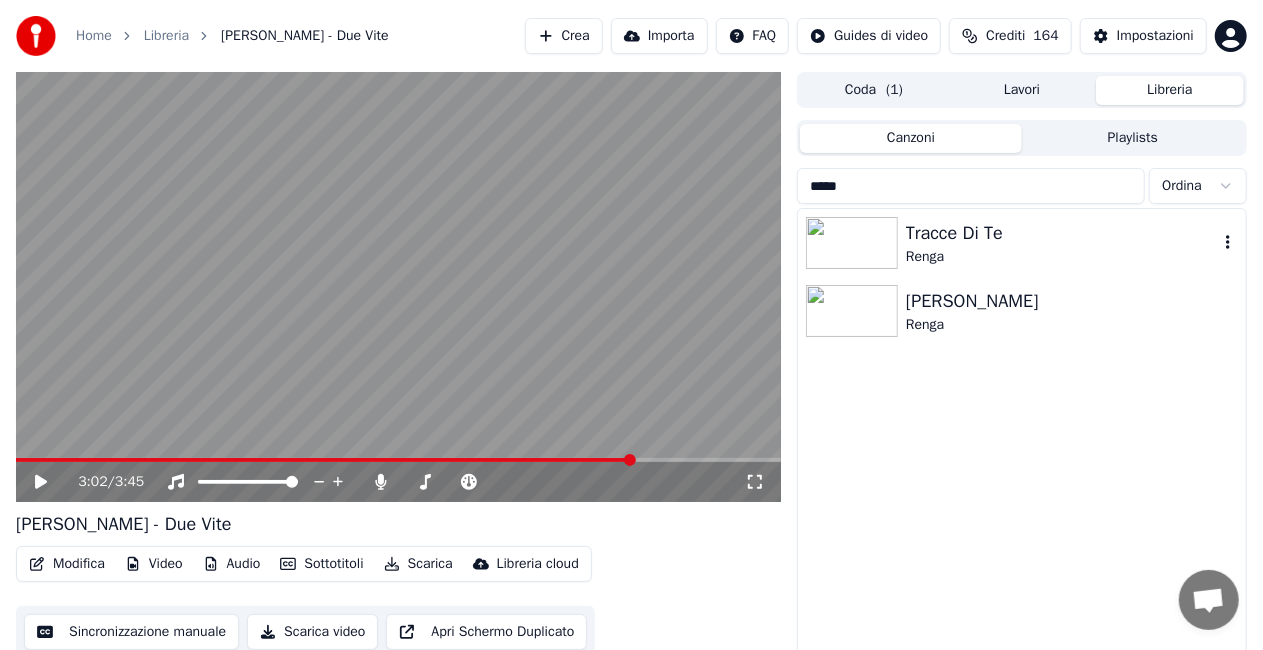 type on "*****" 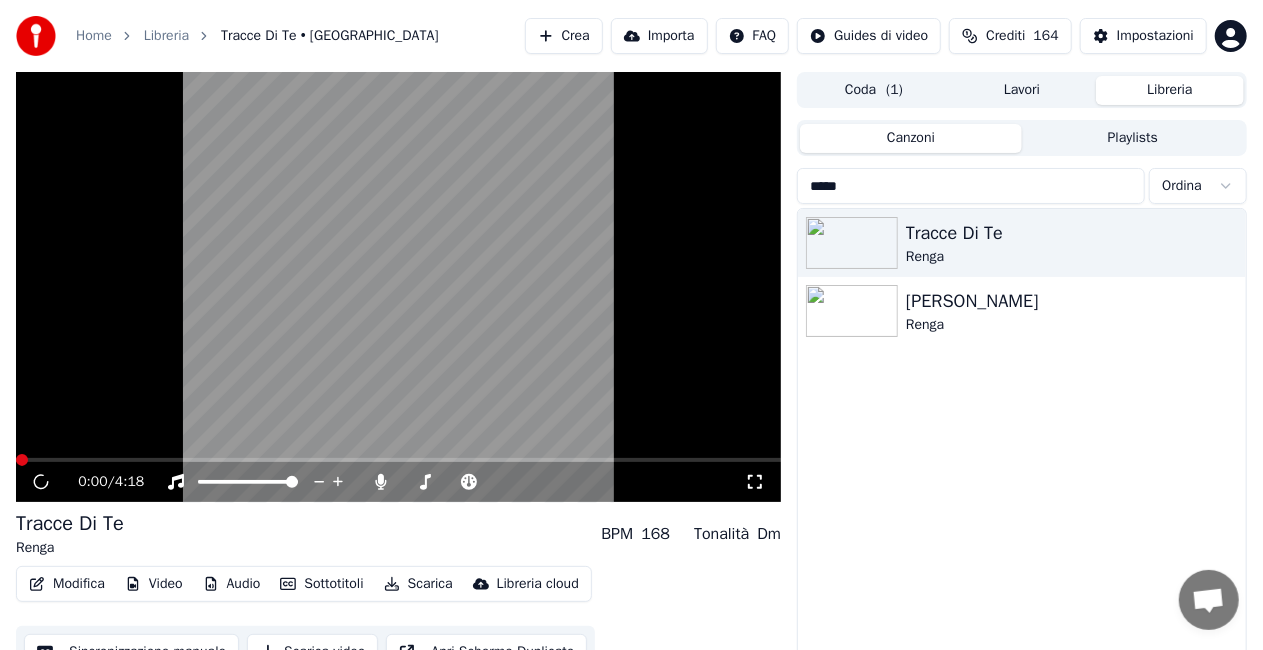 click on "0:00  /  4:18" at bounding box center (398, 482) 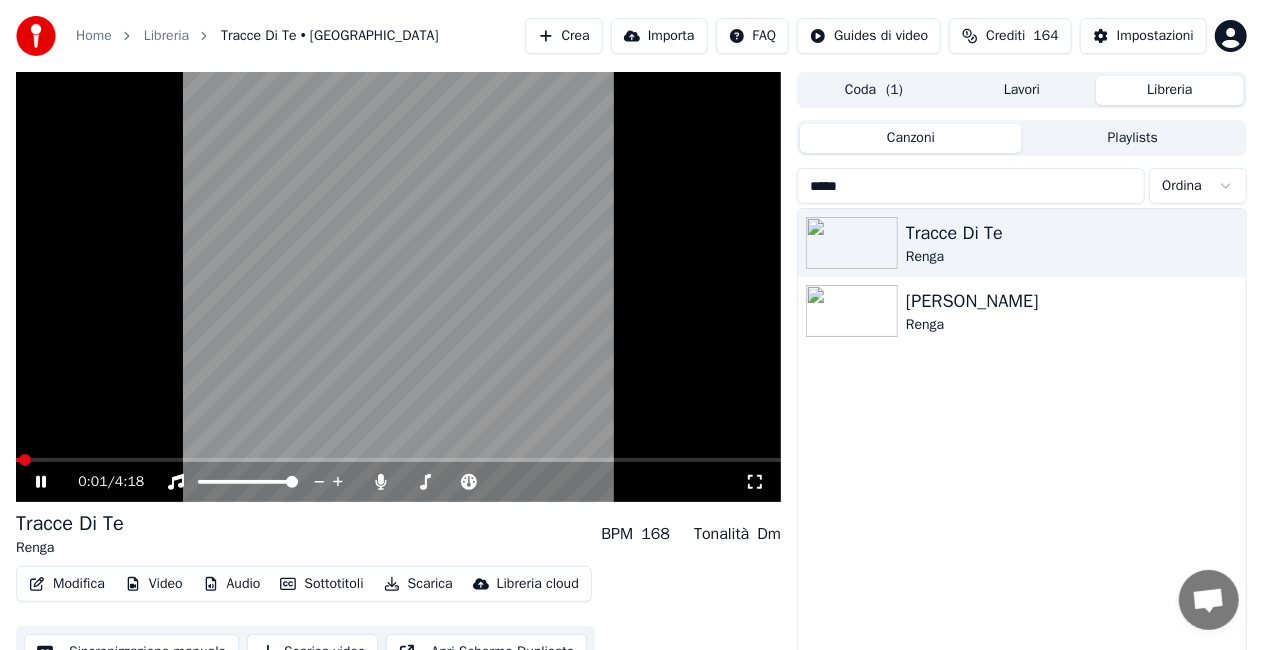 click on "0:01  /  4:18" at bounding box center [398, 482] 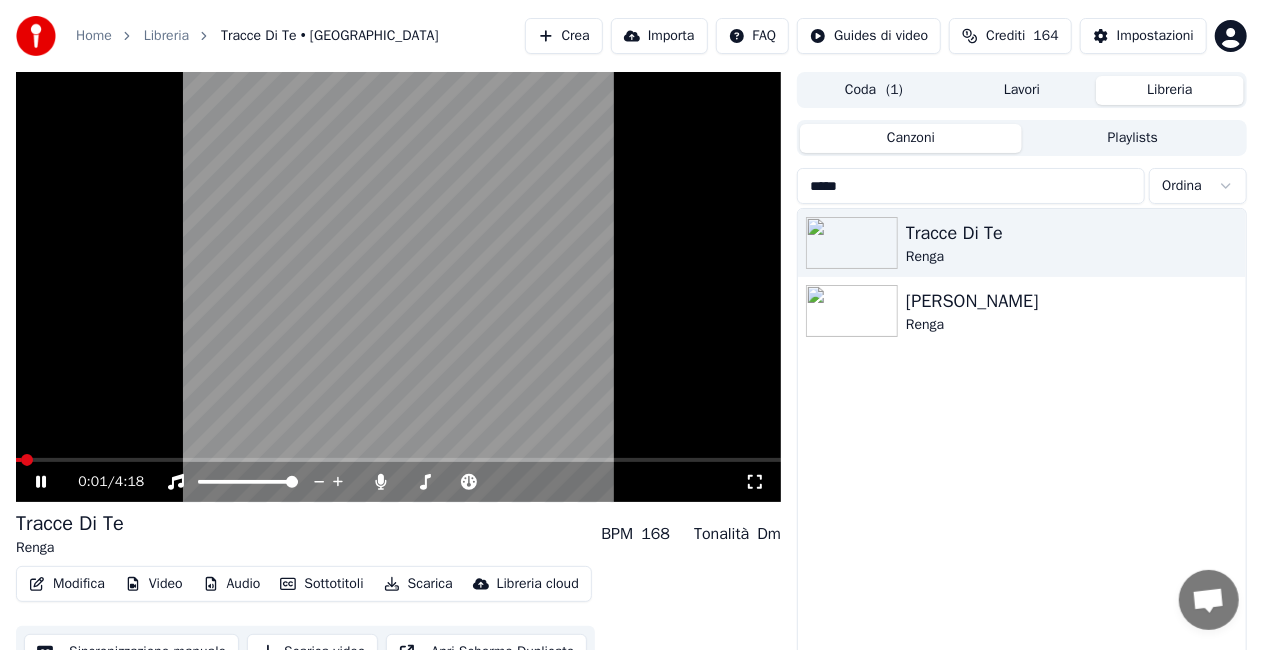 click 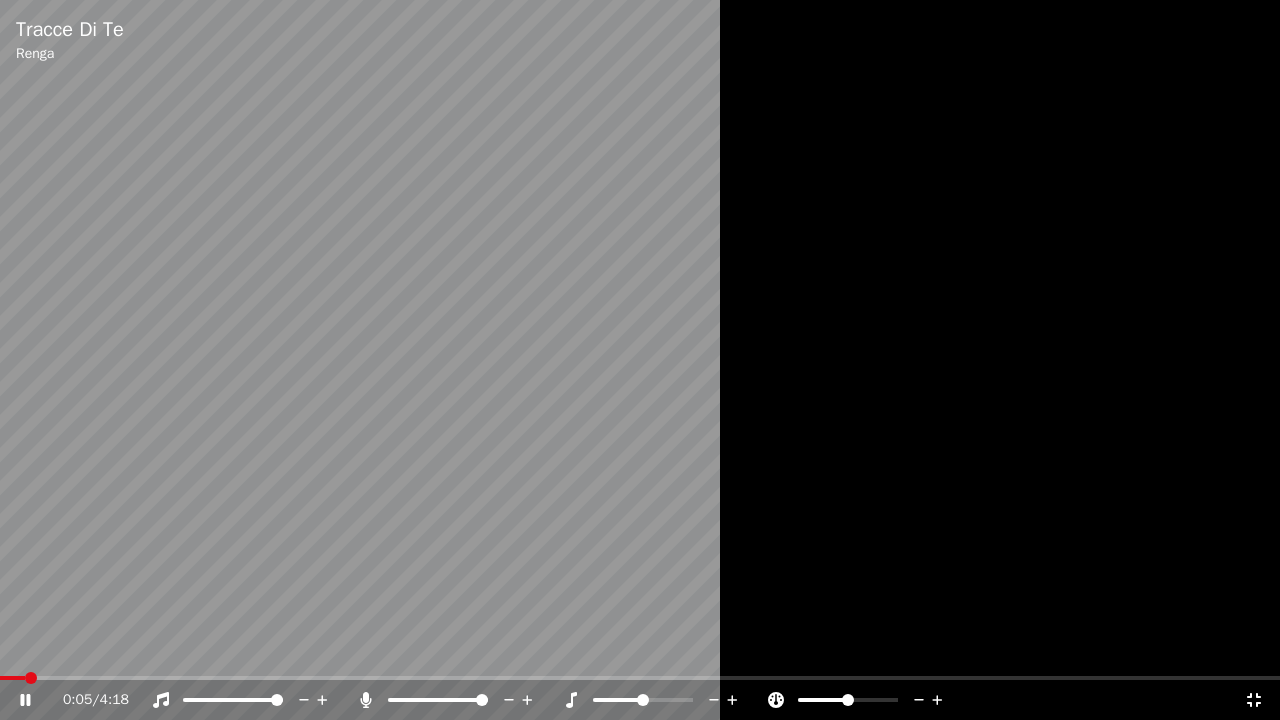 click 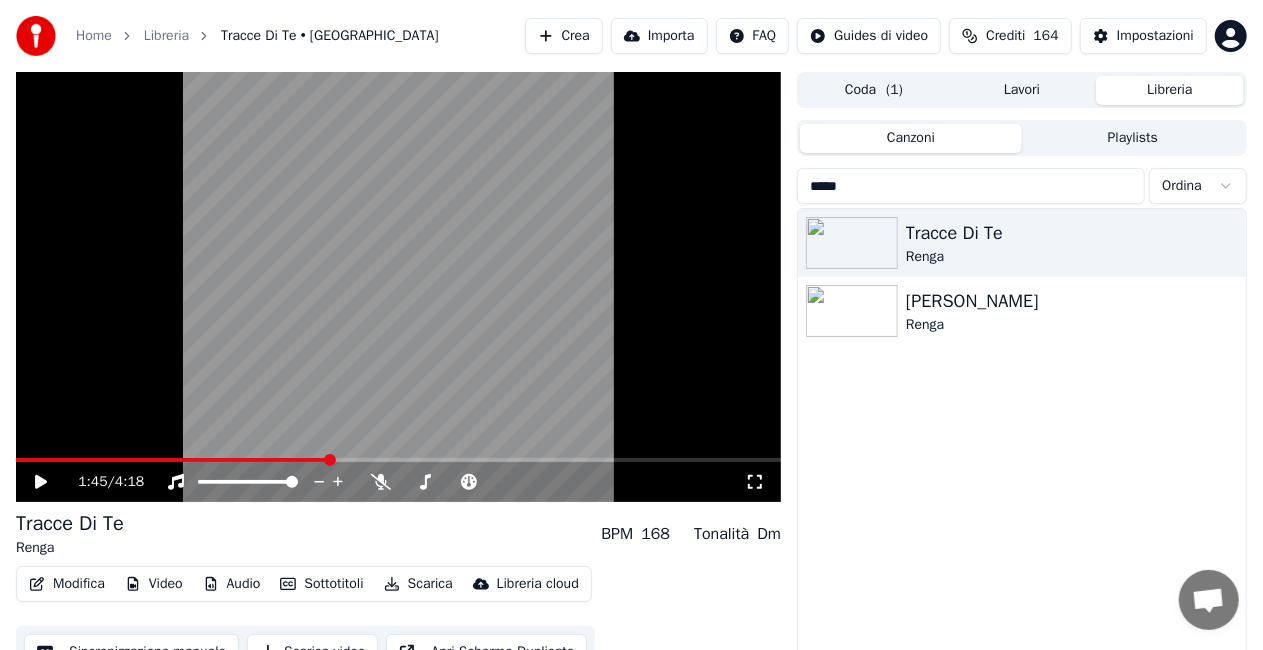 click on "*****" at bounding box center [971, 186] 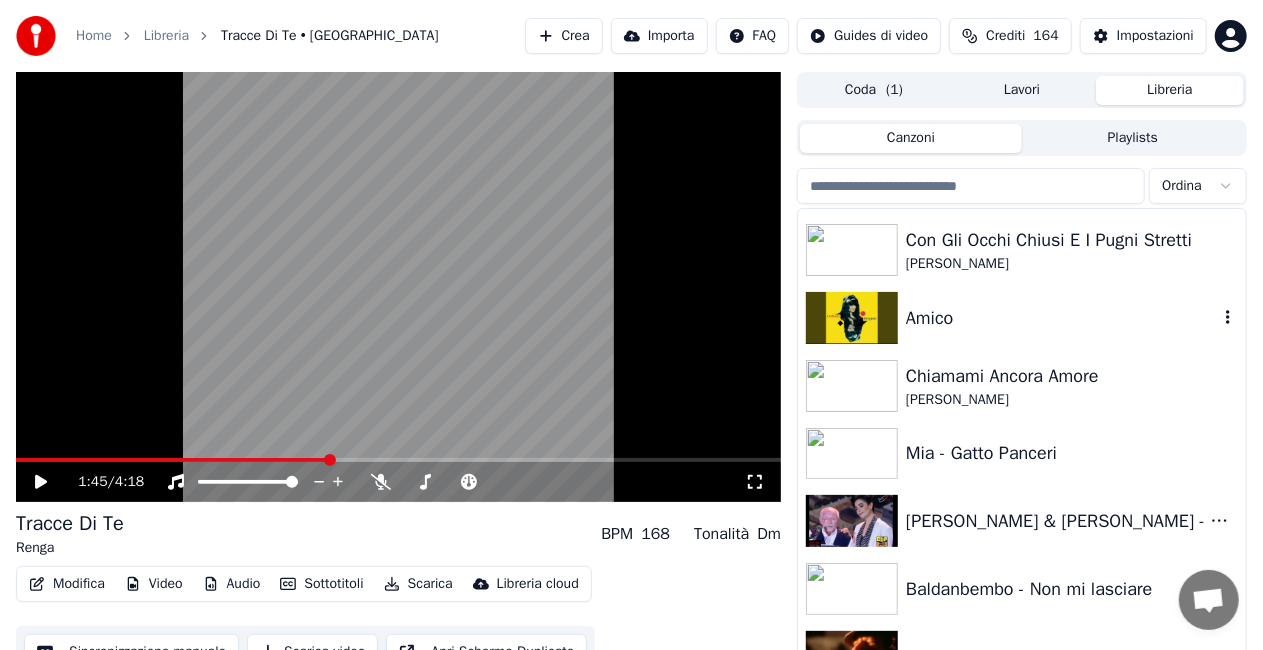 scroll, scrollTop: 0, scrollLeft: 0, axis: both 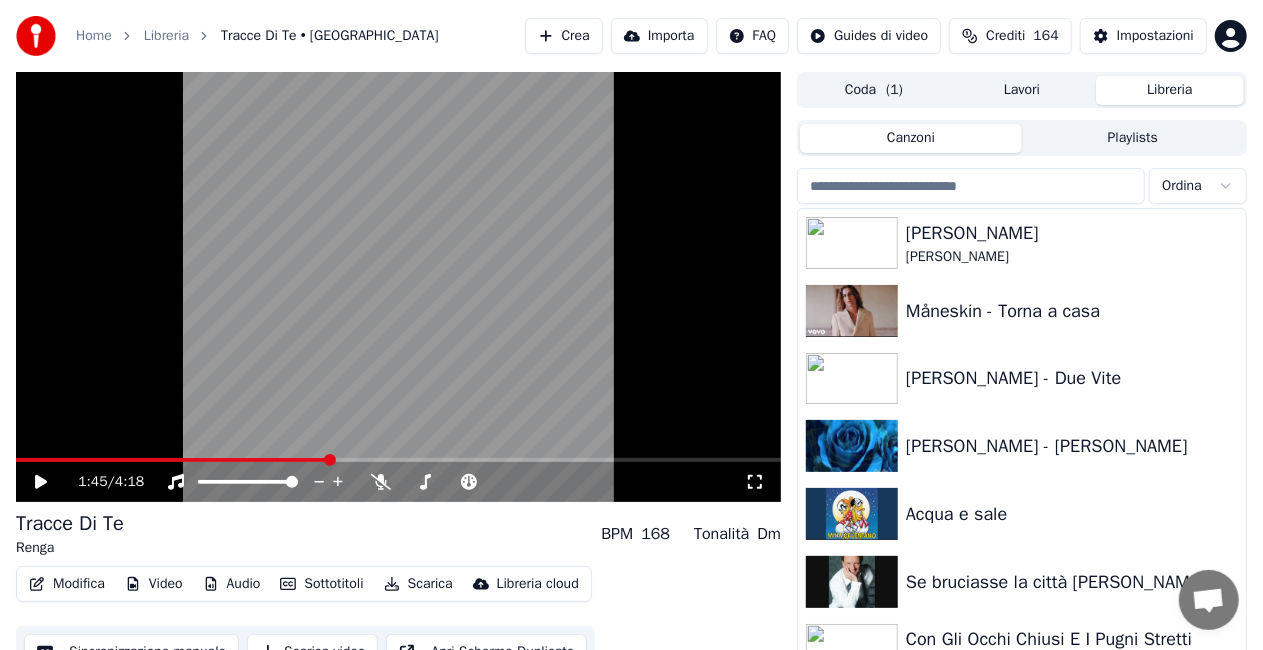 click at bounding box center (971, 186) 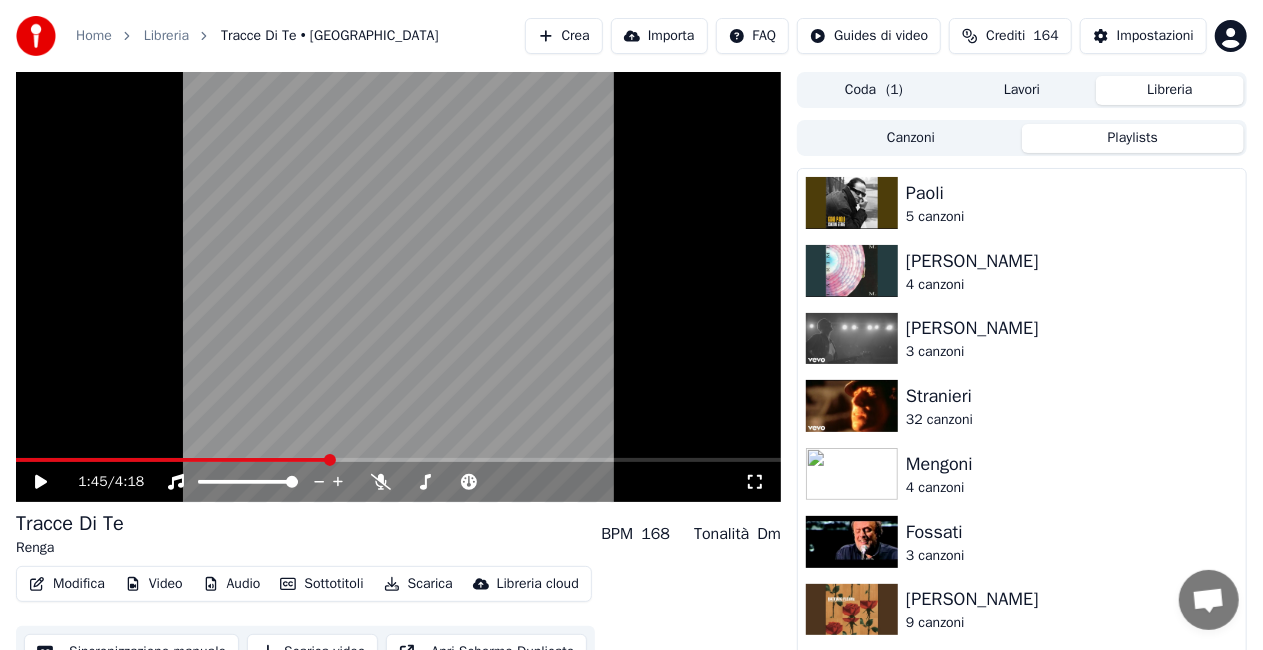 click on "Playlists" at bounding box center (1133, 138) 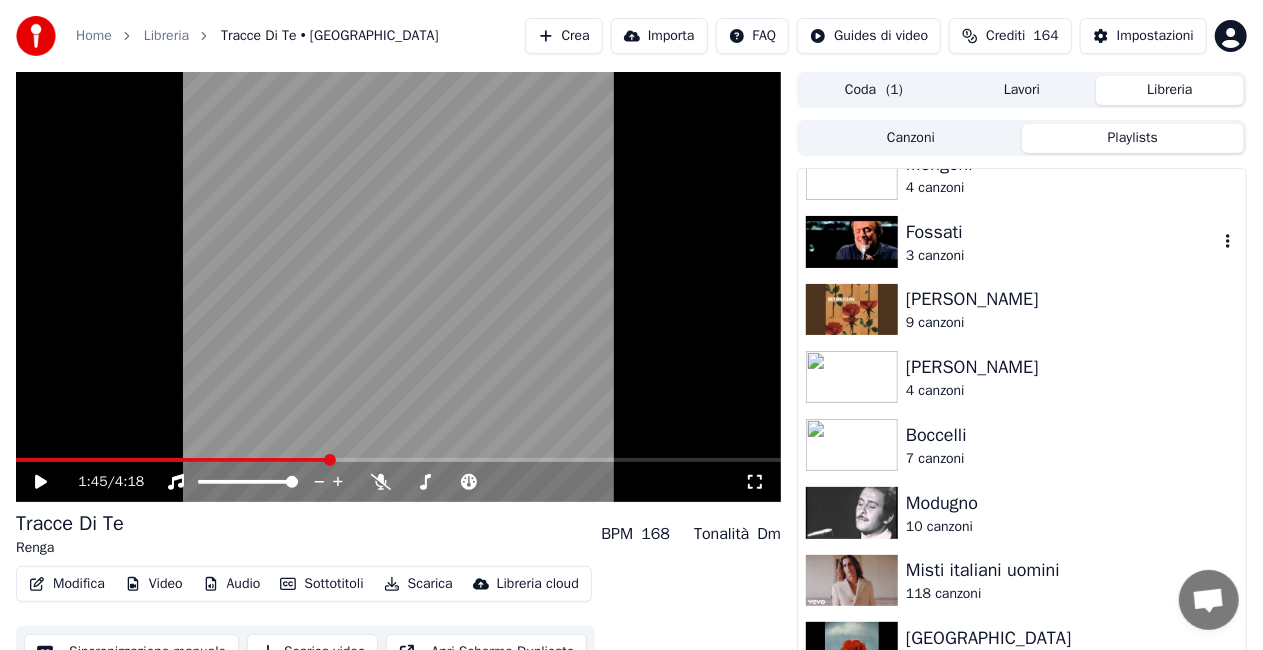 scroll, scrollTop: 0, scrollLeft: 0, axis: both 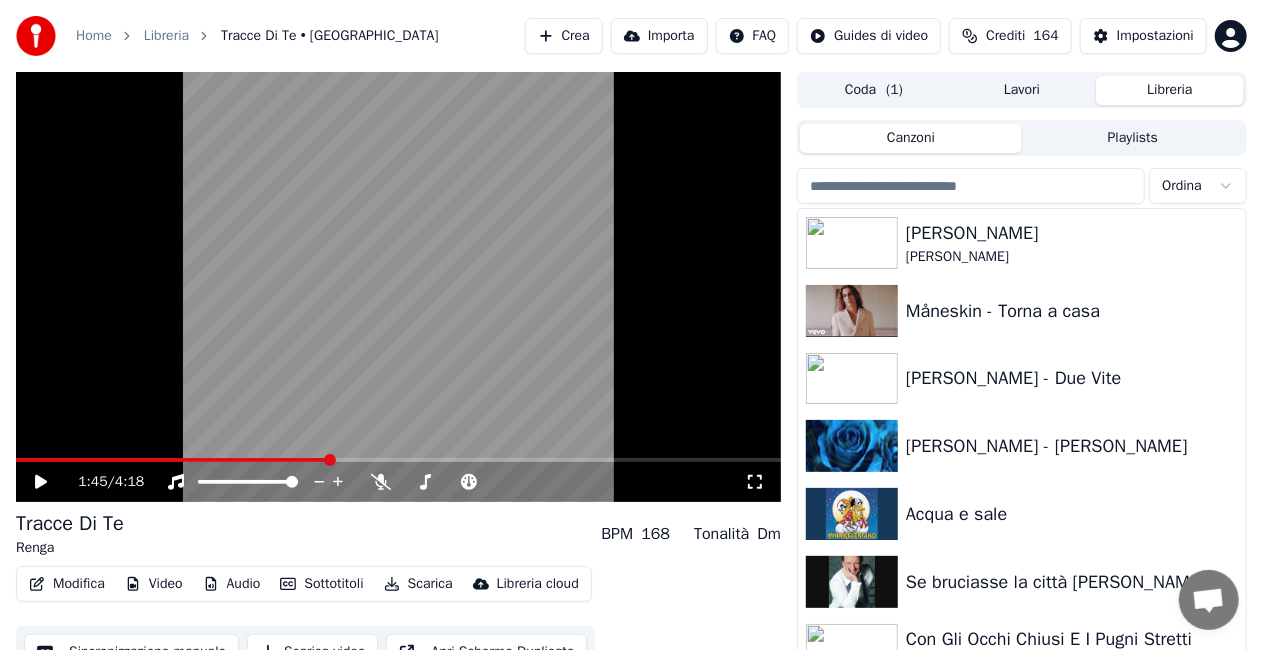 click on "Canzoni" at bounding box center [911, 138] 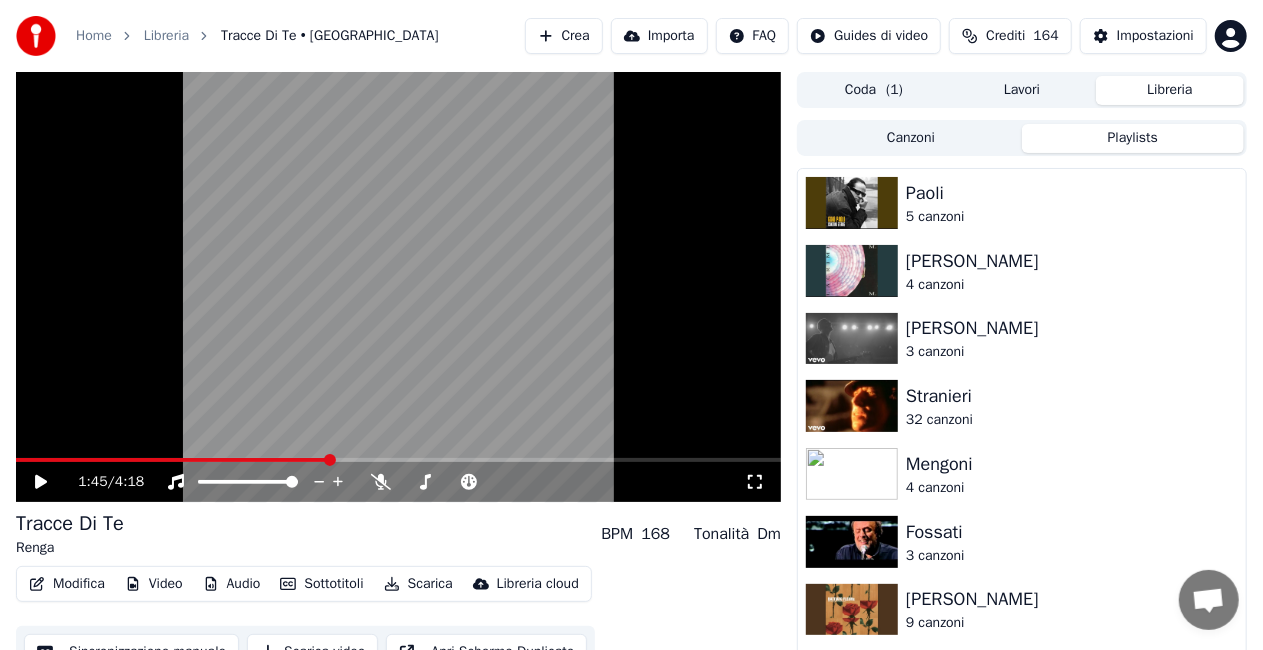 click on "Playlists" at bounding box center (1133, 138) 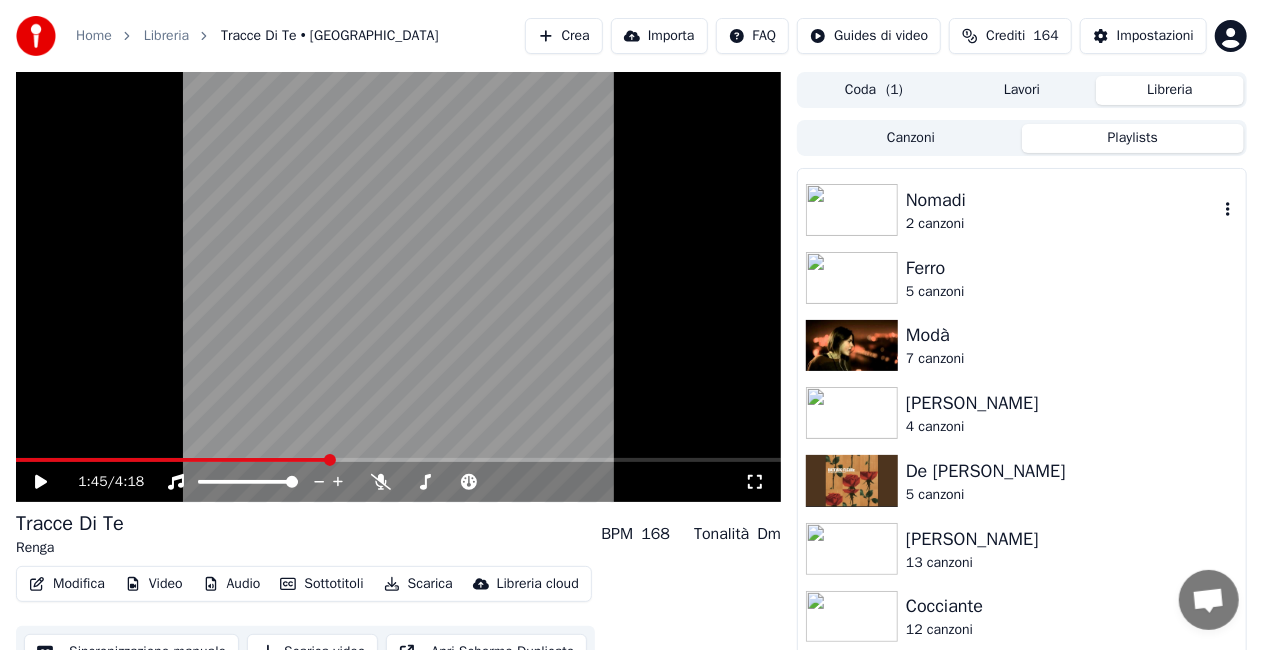 scroll, scrollTop: 2191, scrollLeft: 0, axis: vertical 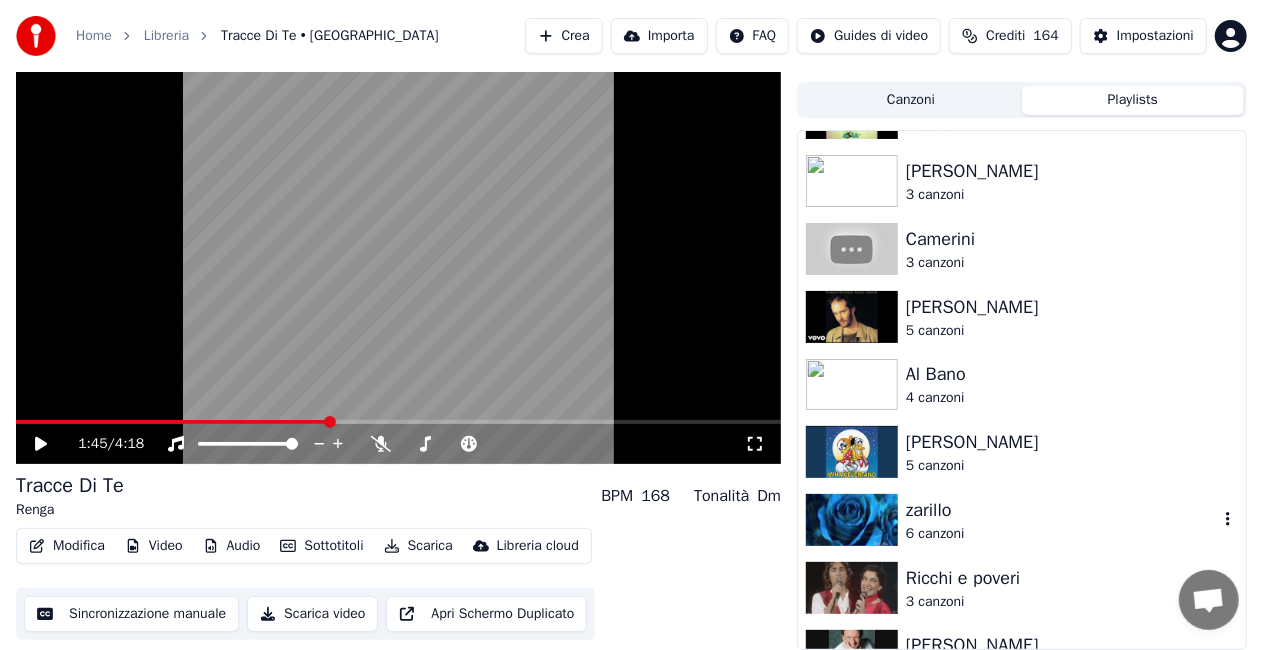 click on "zarillo" at bounding box center [1062, 510] 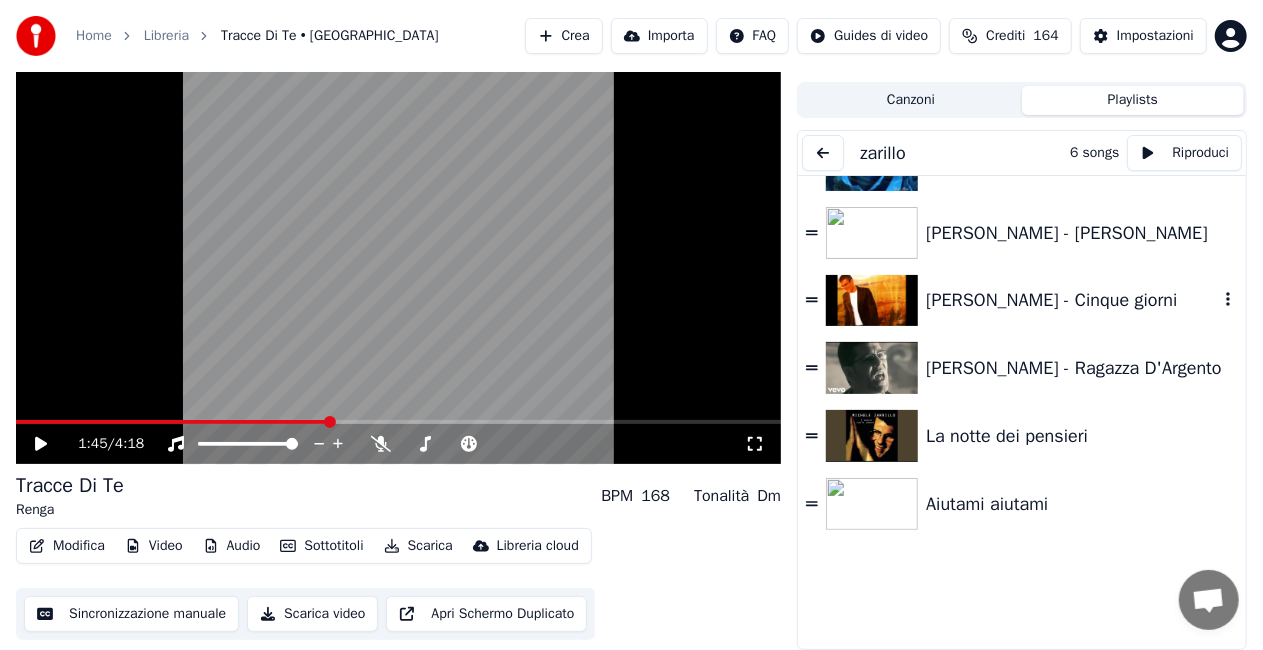 click on "Michele Zarrillo - Cinque giorni" at bounding box center [1072, 300] 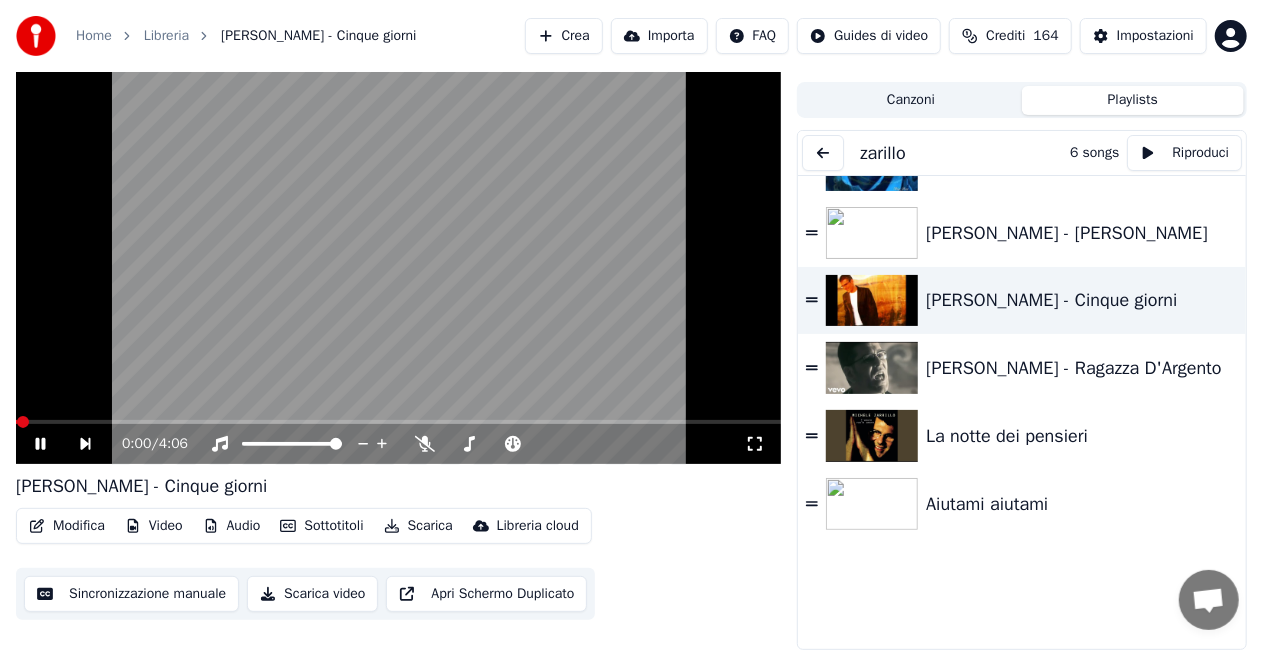 click 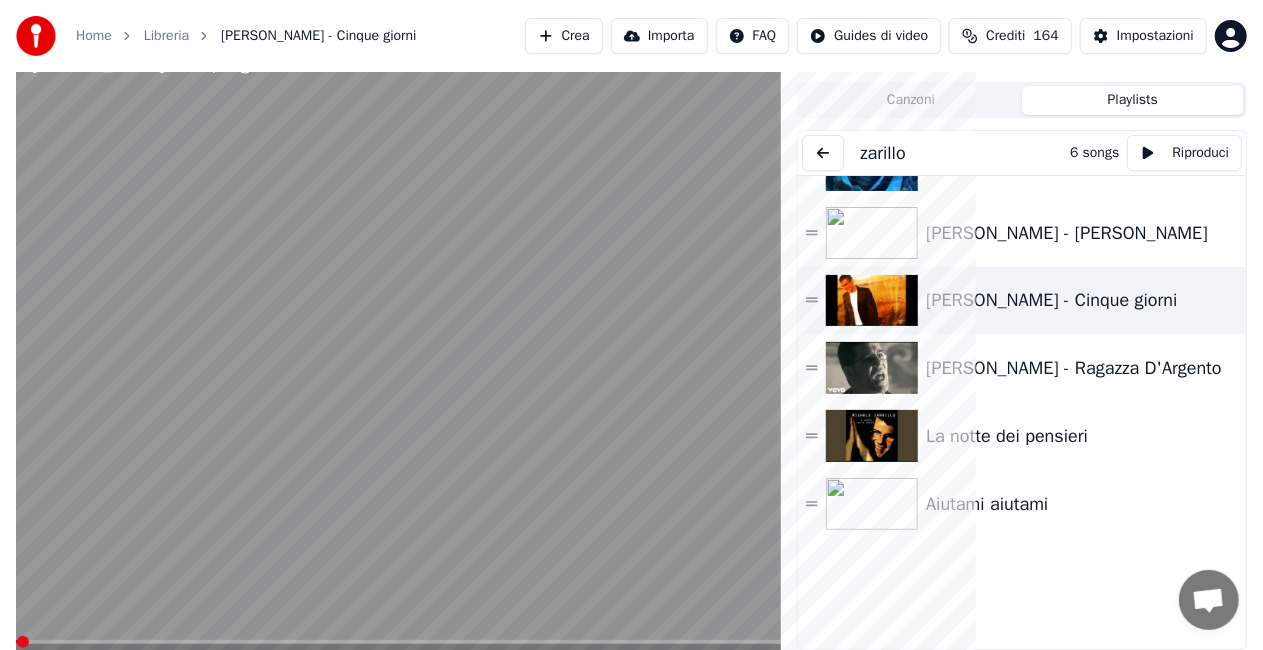 scroll, scrollTop: 24, scrollLeft: 0, axis: vertical 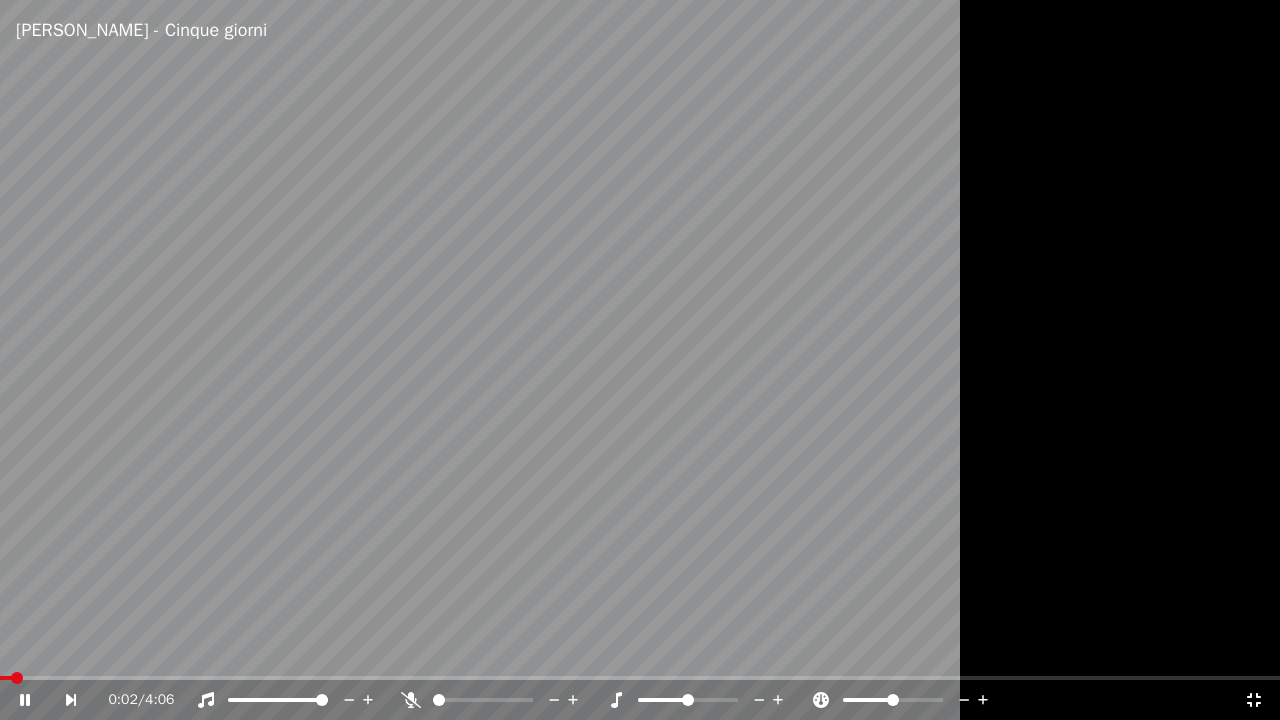 click at bounding box center (640, 360) 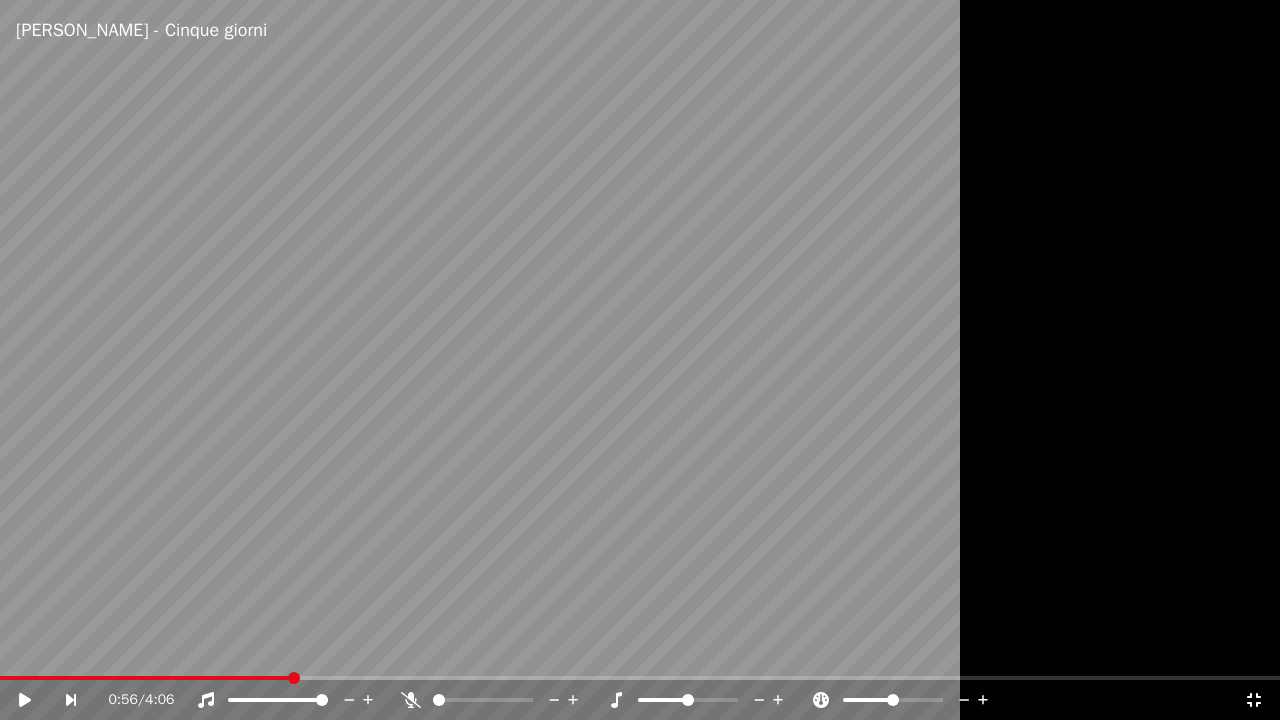 click at bounding box center [145, 678] 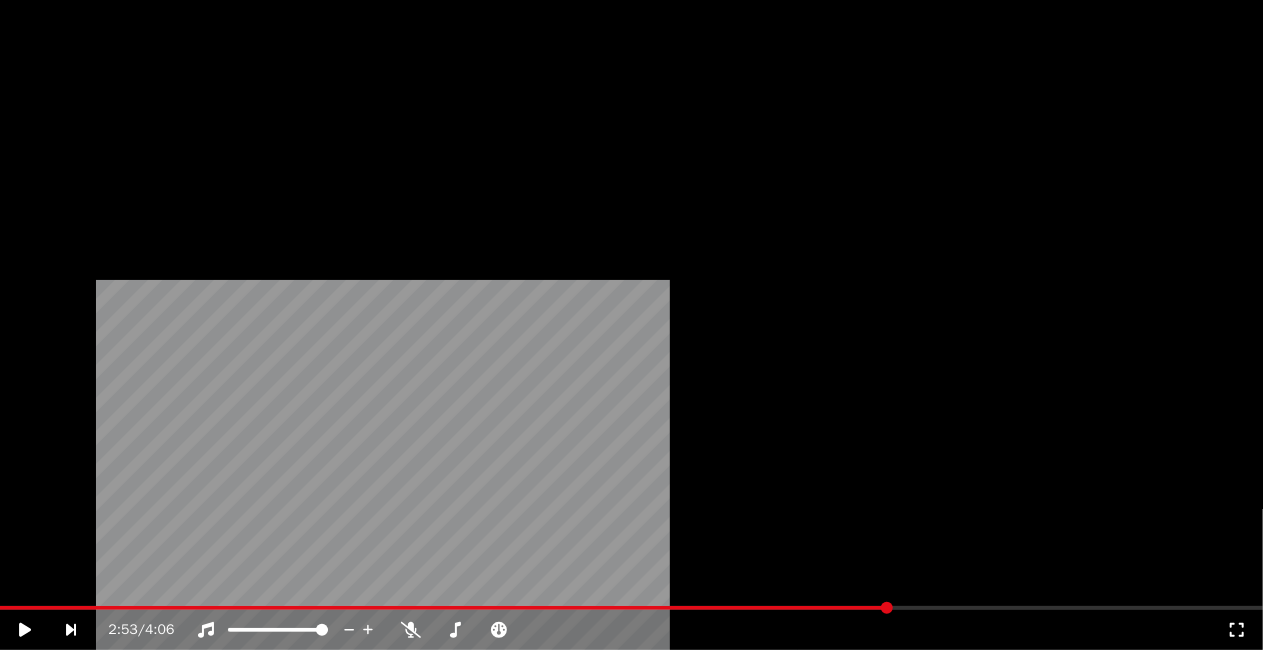 scroll, scrollTop: 0, scrollLeft: 0, axis: both 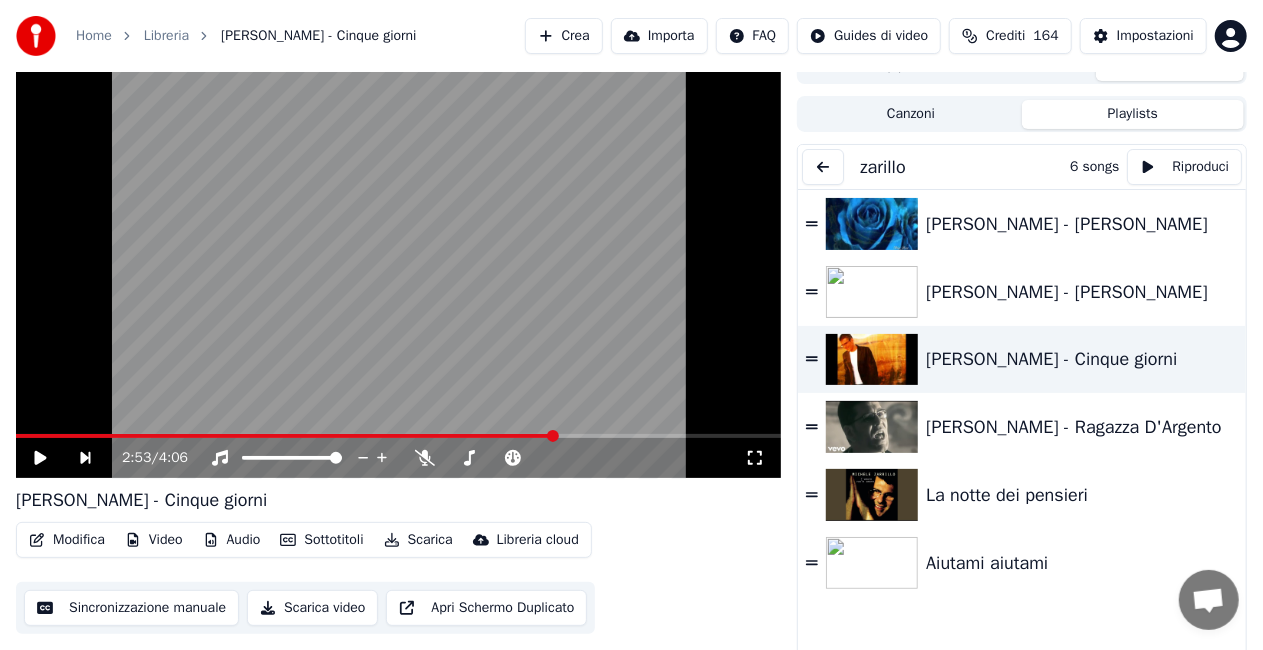 click 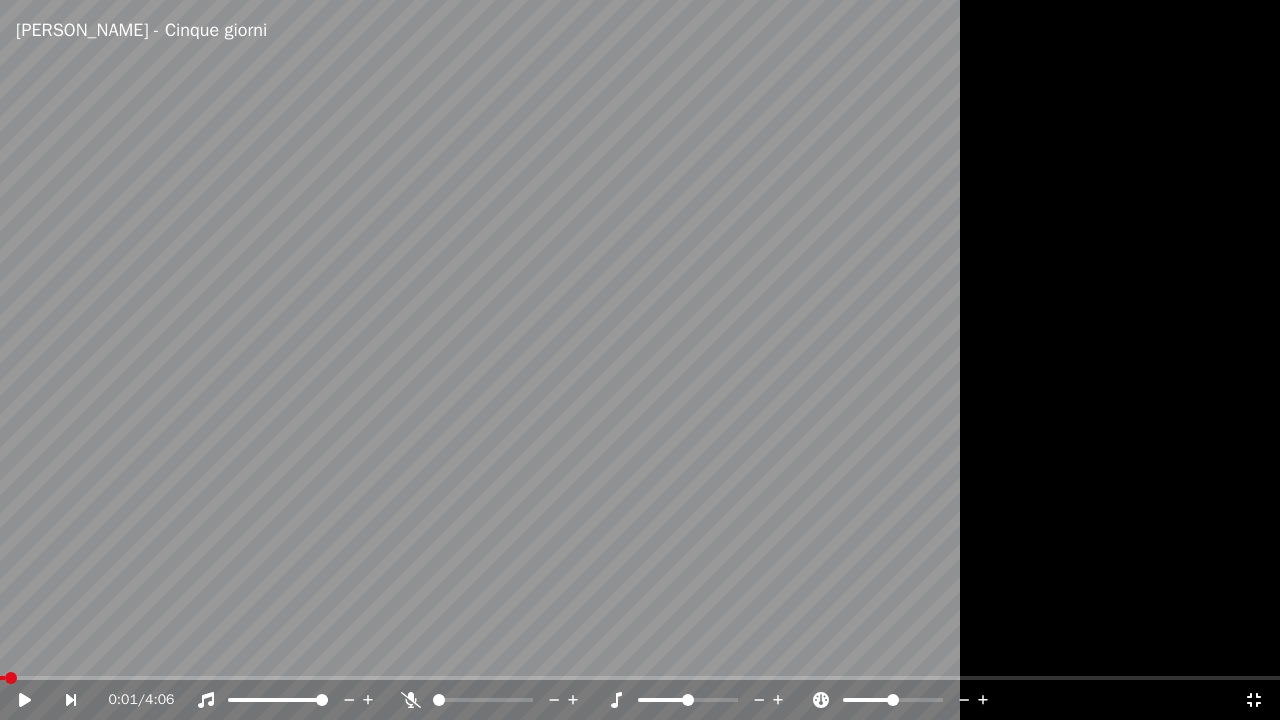 click at bounding box center [2, 678] 